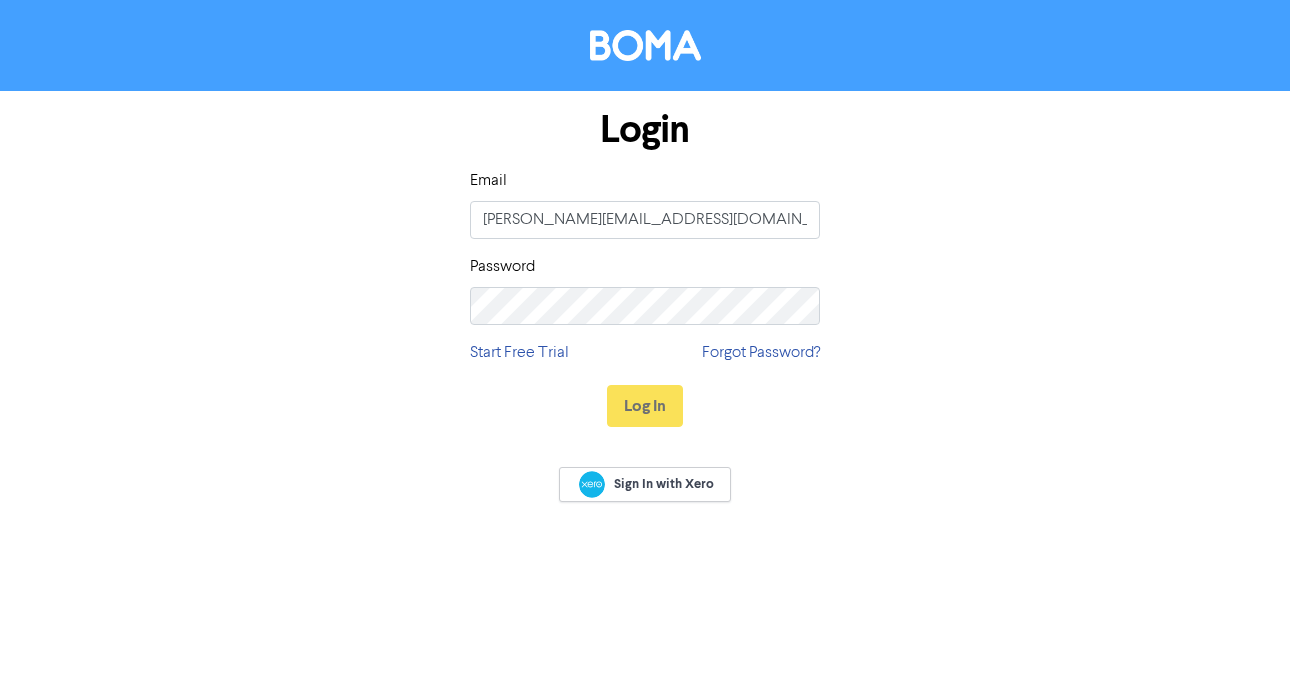 scroll, scrollTop: 0, scrollLeft: 0, axis: both 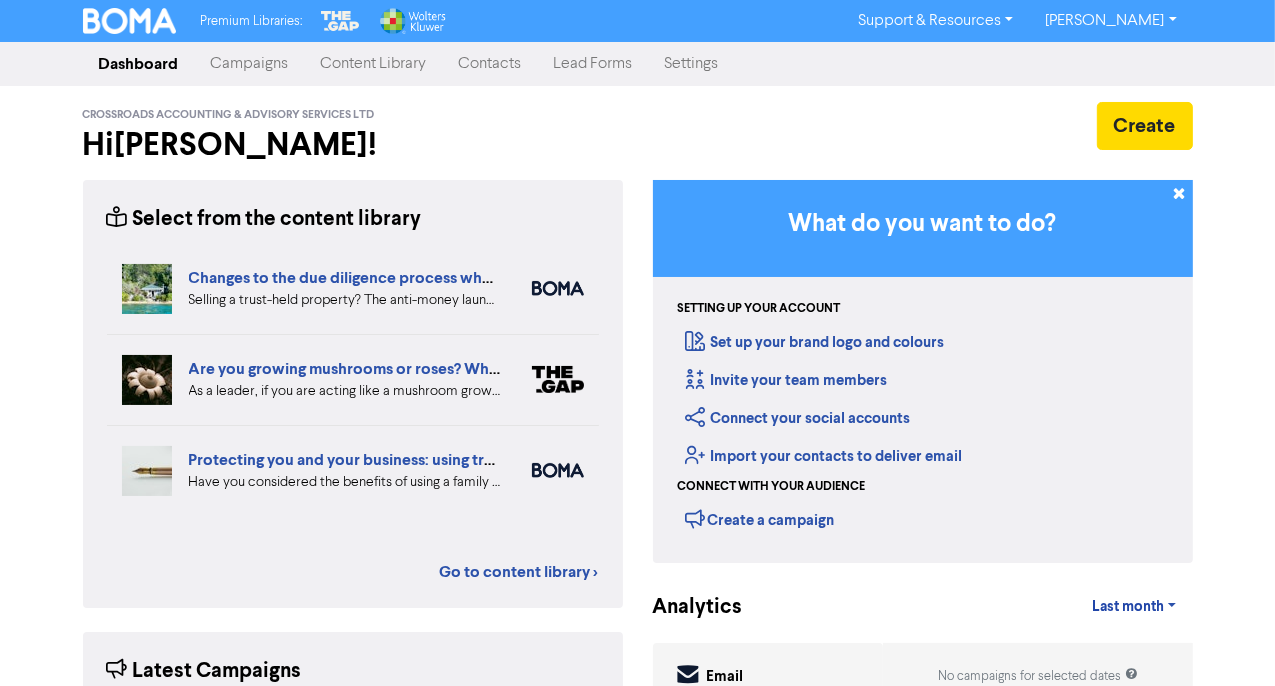 click on "Contacts" at bounding box center [490, 64] 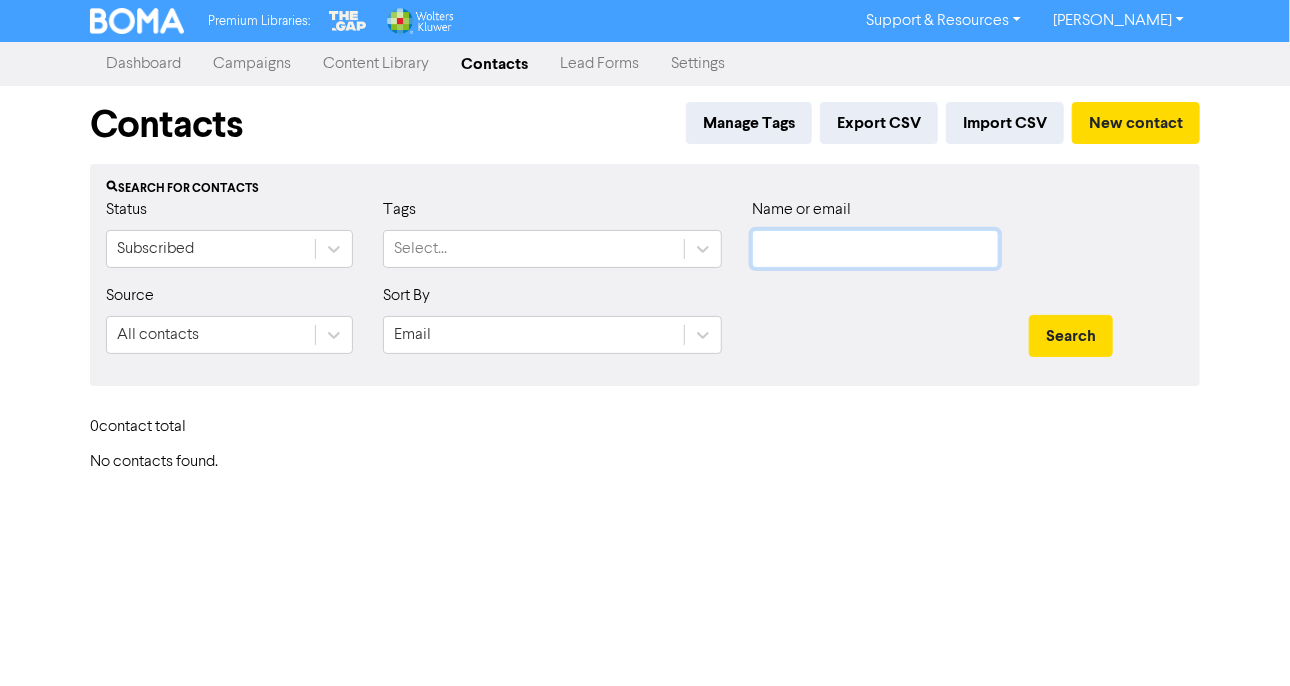 type on "[PERSON_NAME][EMAIL_ADDRESS][DOMAIN_NAME]" 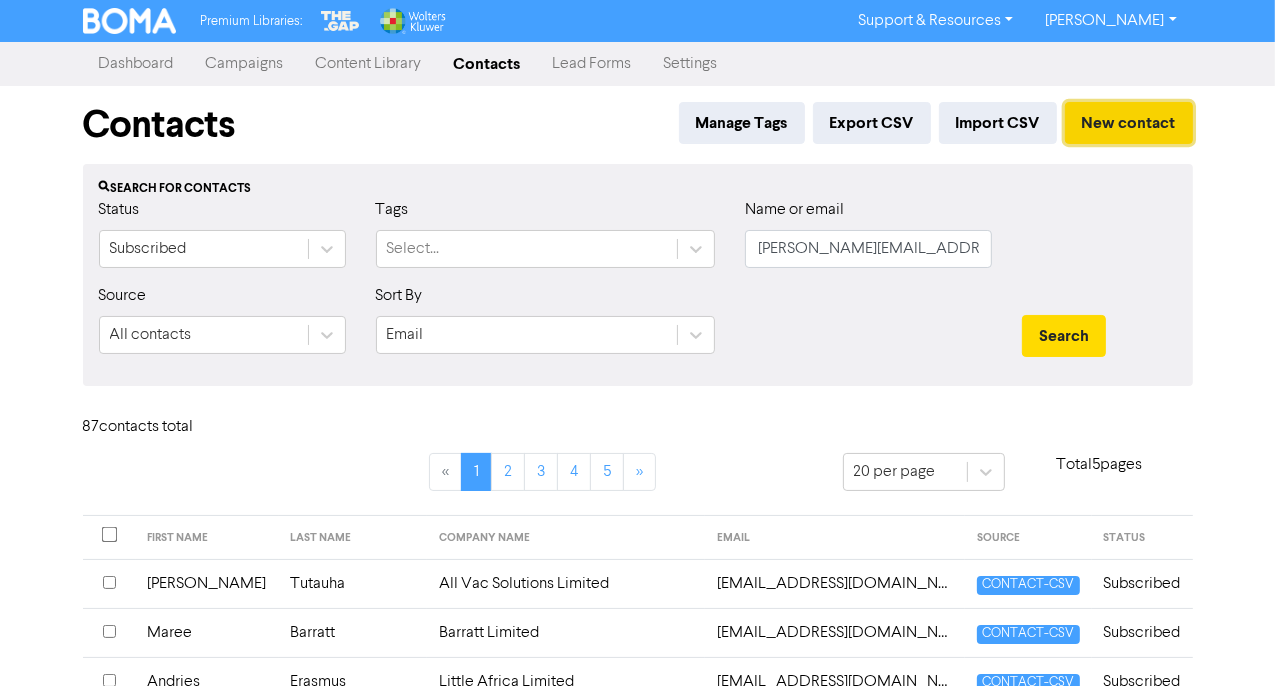 click on "New contact" at bounding box center (1129, 123) 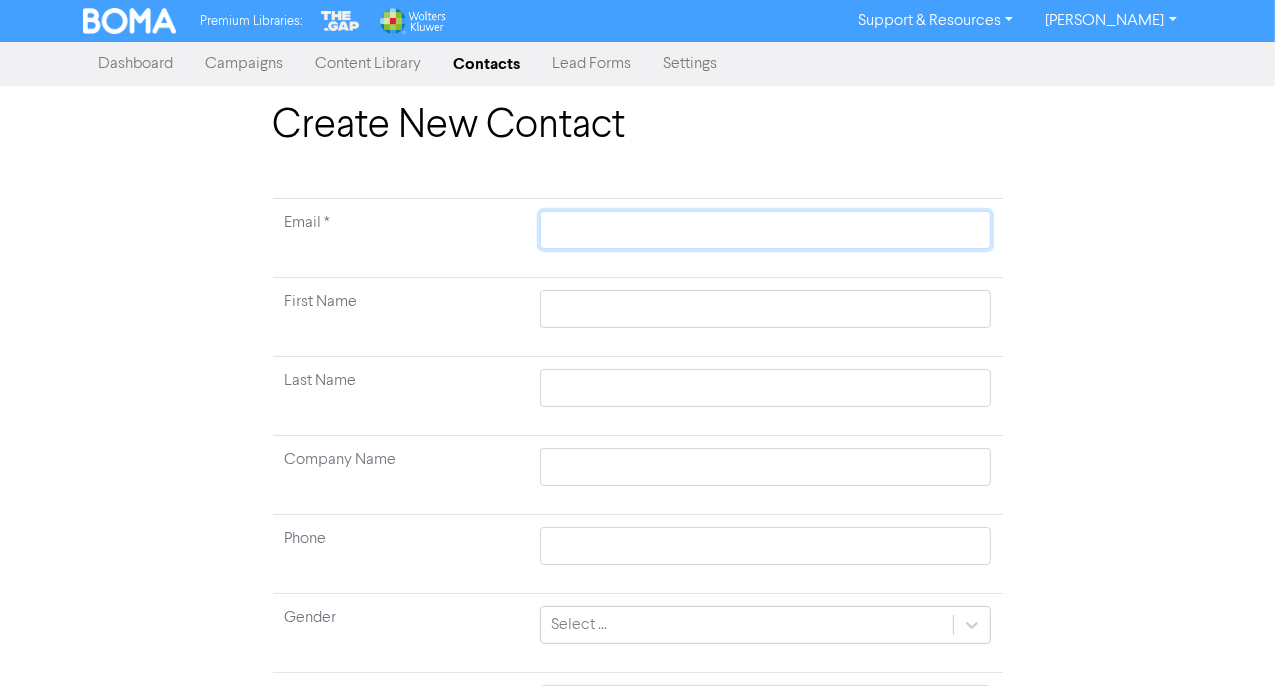 click 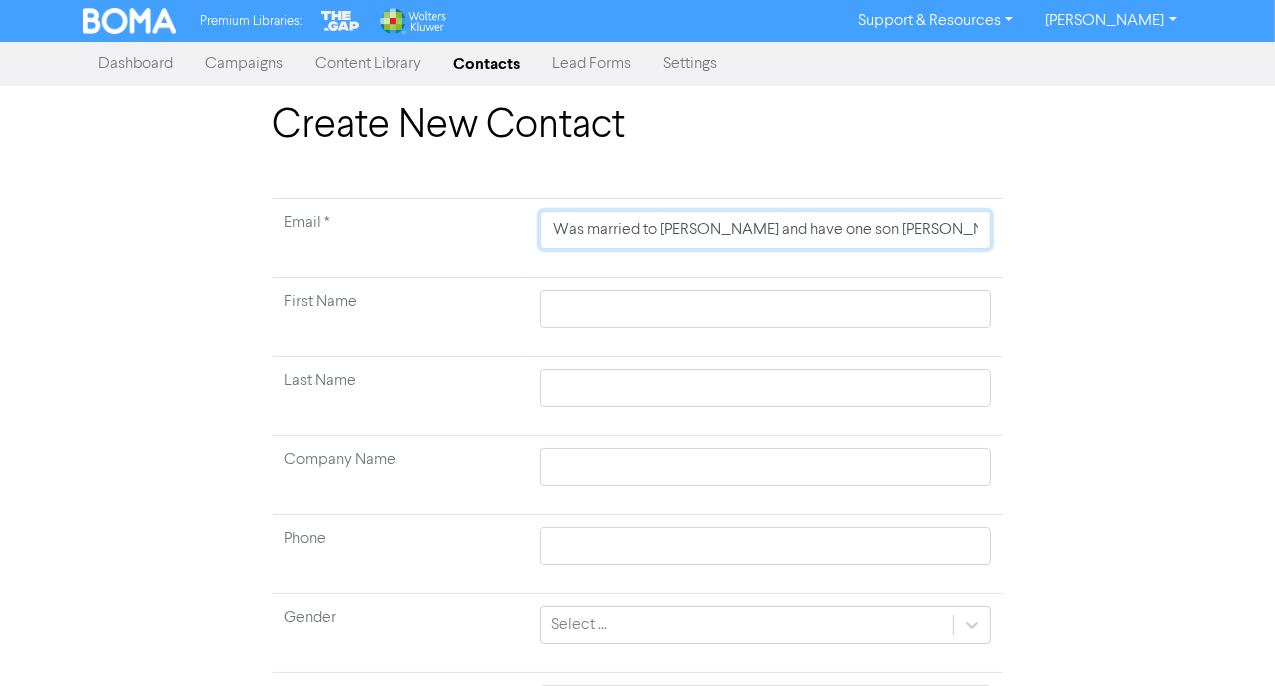 scroll, scrollTop: 0, scrollLeft: 592, axis: horizontal 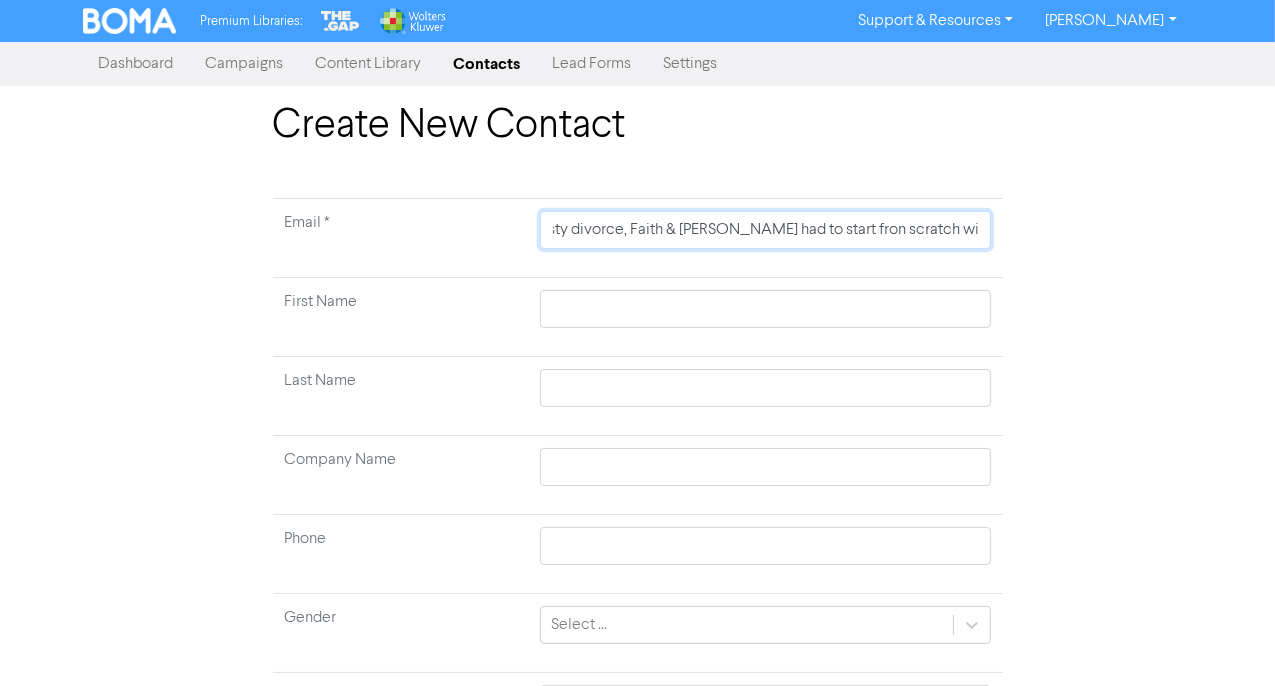 type on "Was married to [PERSON_NAME] and have one son [PERSON_NAME] never worked, nasty divorce, Faith & [PERSON_NAME] had to start fron scratch with no money or asset" 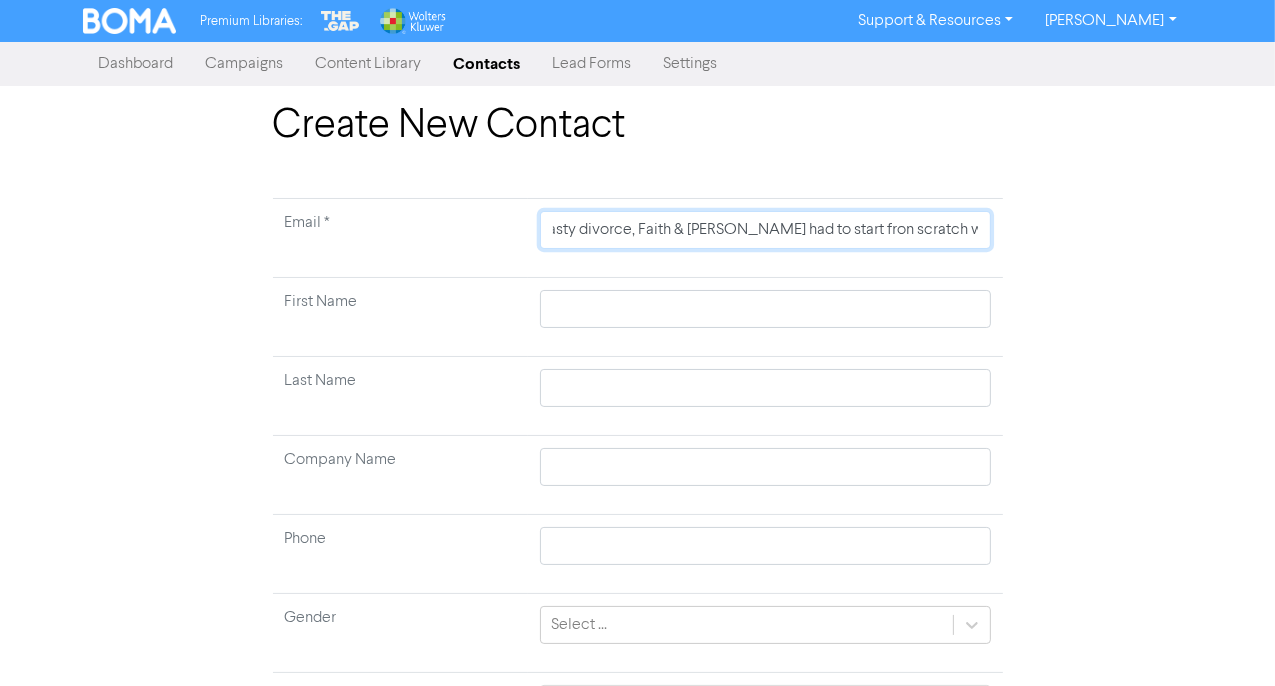 type on "Was married to [PERSON_NAME] and have one son [PERSON_NAME] never worked, nasty divorce, Faith & [PERSON_NAME] had to start fron scratch with no money or asse" 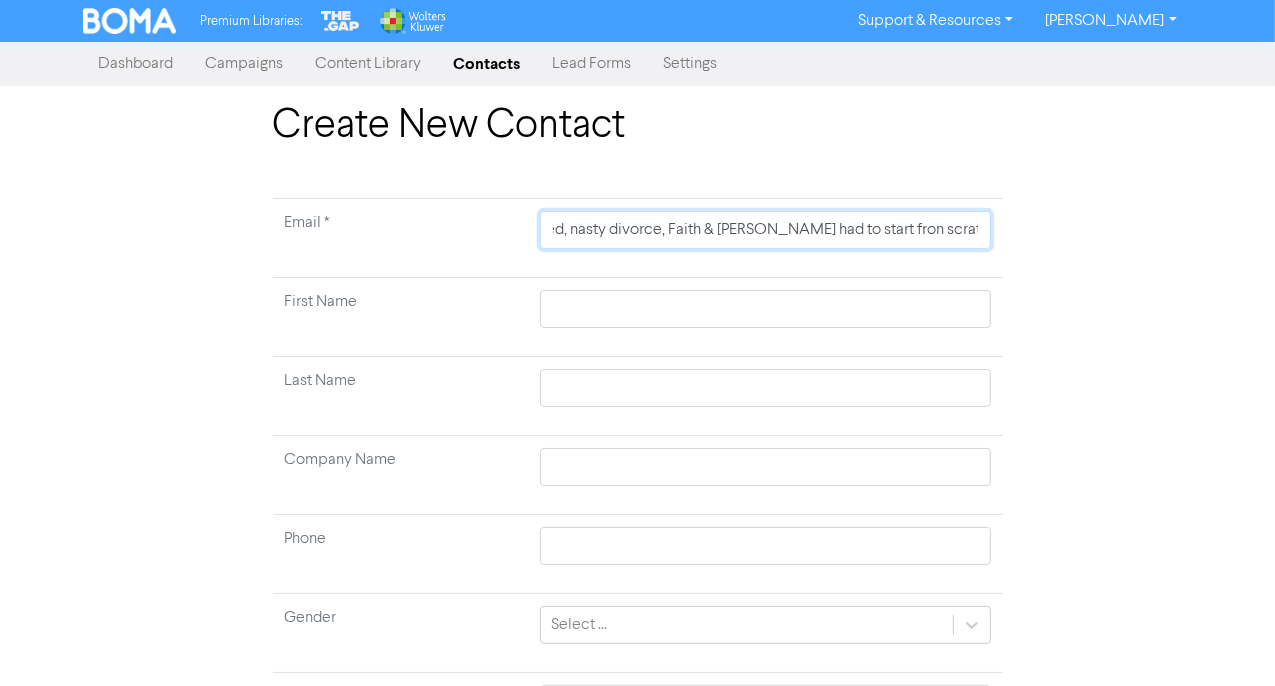 type on "Was married to [PERSON_NAME] and have one son [PERSON_NAME] never worked, nasty divorce, Faith & [PERSON_NAME] had to start fron scratch with no money or" 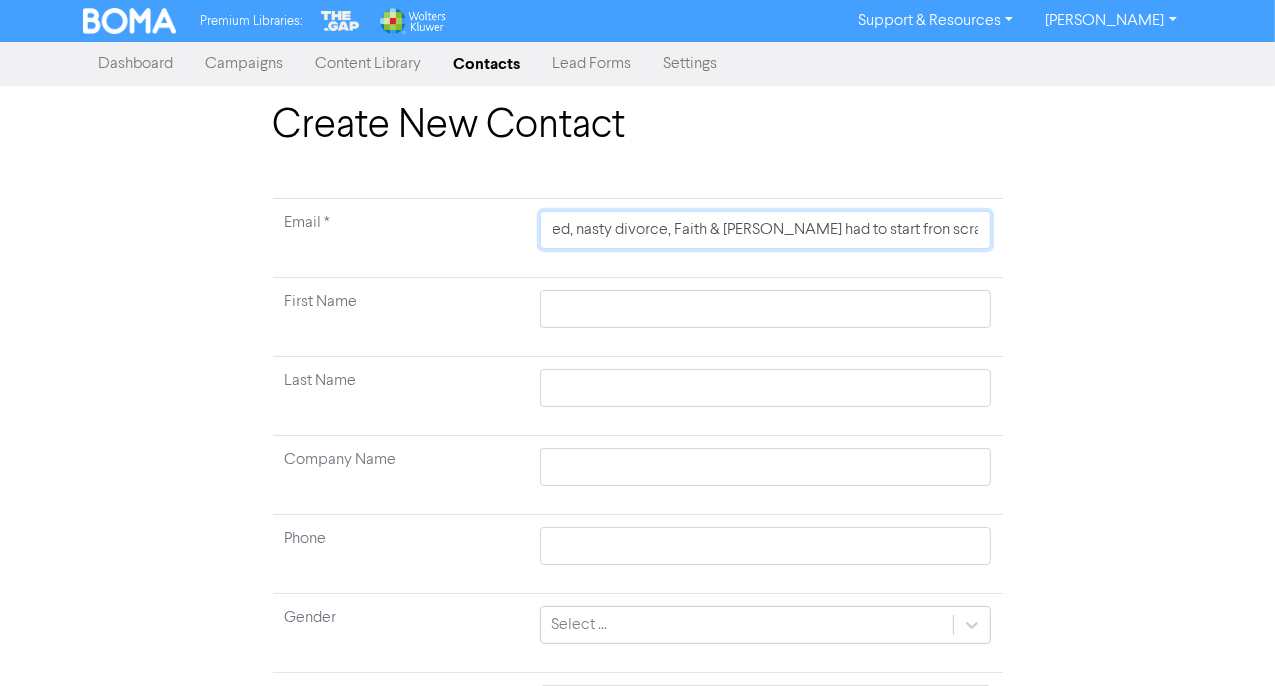 type on "Was married to [PERSON_NAME] and have one son [PERSON_NAME] never worked, nasty divorce, Faith & [PERSON_NAME] had to start fron scratch with no money o" 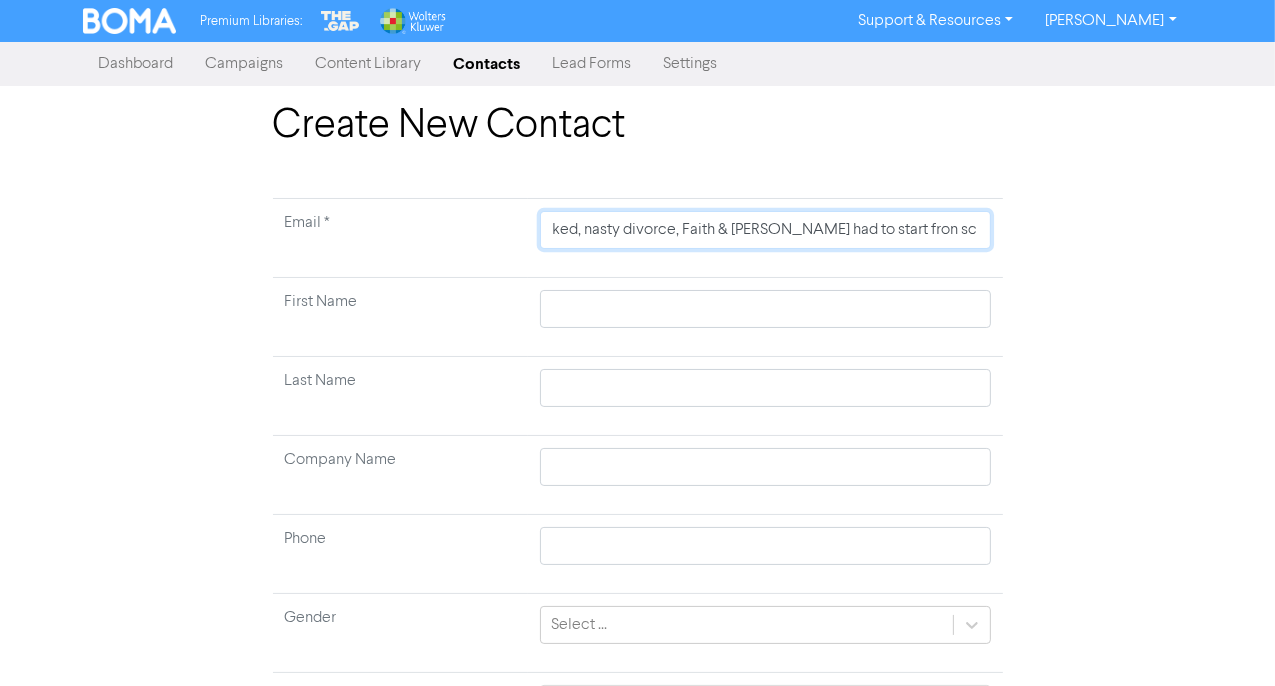 type on "Was married to [PERSON_NAME] and have one son [PERSON_NAME] never worked, nasty divorce, Faith & [PERSON_NAME] had to start fron scratch with no money" 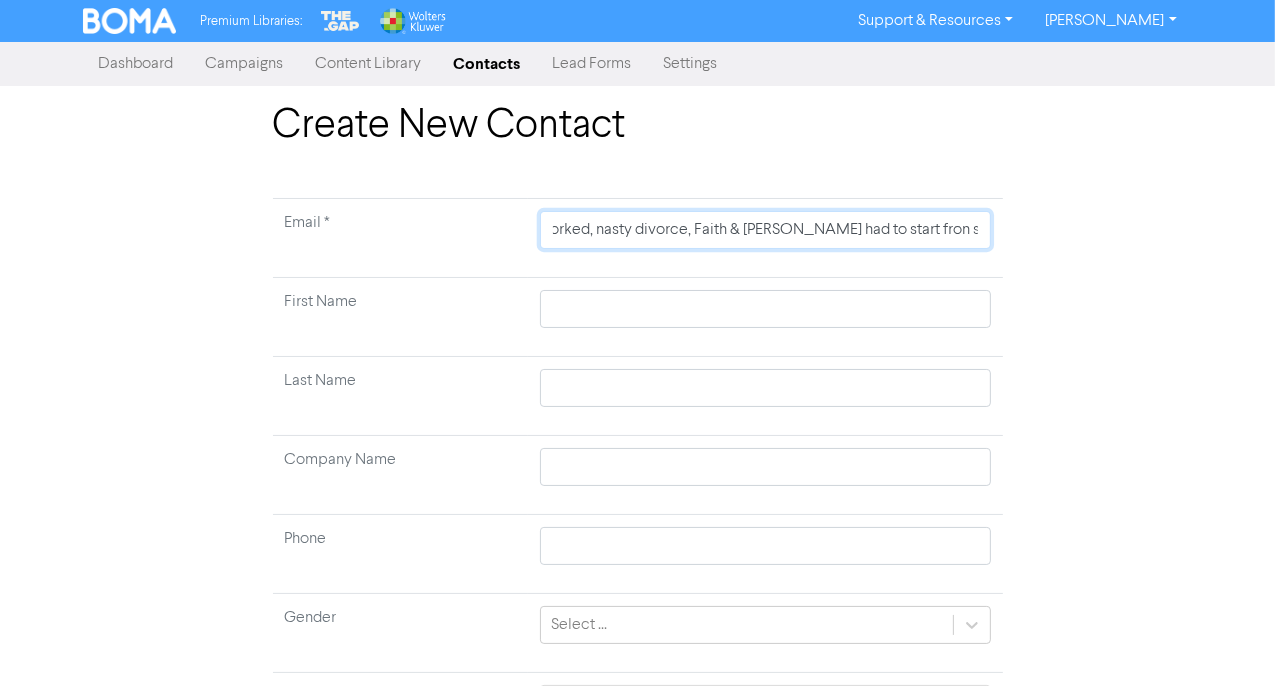 type on "Was married to [PERSON_NAME] and have one son [PERSON_NAME] never worked, nasty divorce, Faith & [PERSON_NAME] had to start fron scratch with no mone" 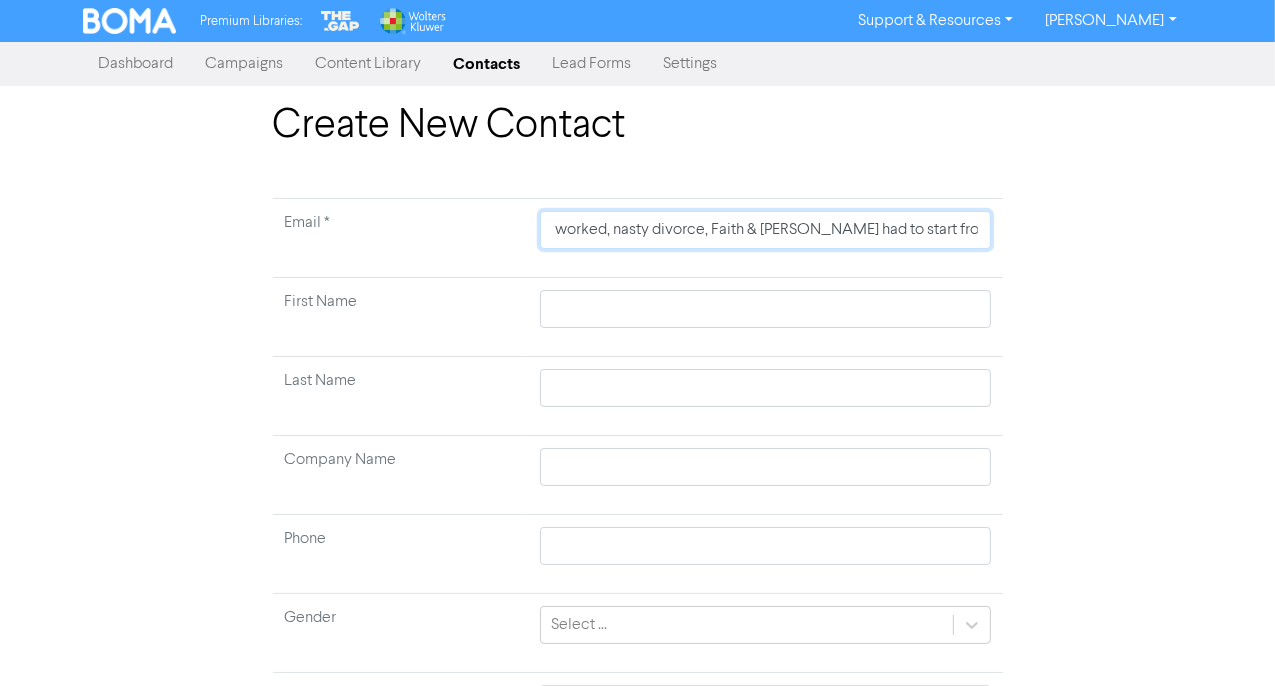 type on "Was married to [PERSON_NAME] and have one son [PERSON_NAME] never worked, nasty divorce, Faith & [PERSON_NAME] had to start fron scratch with no m" 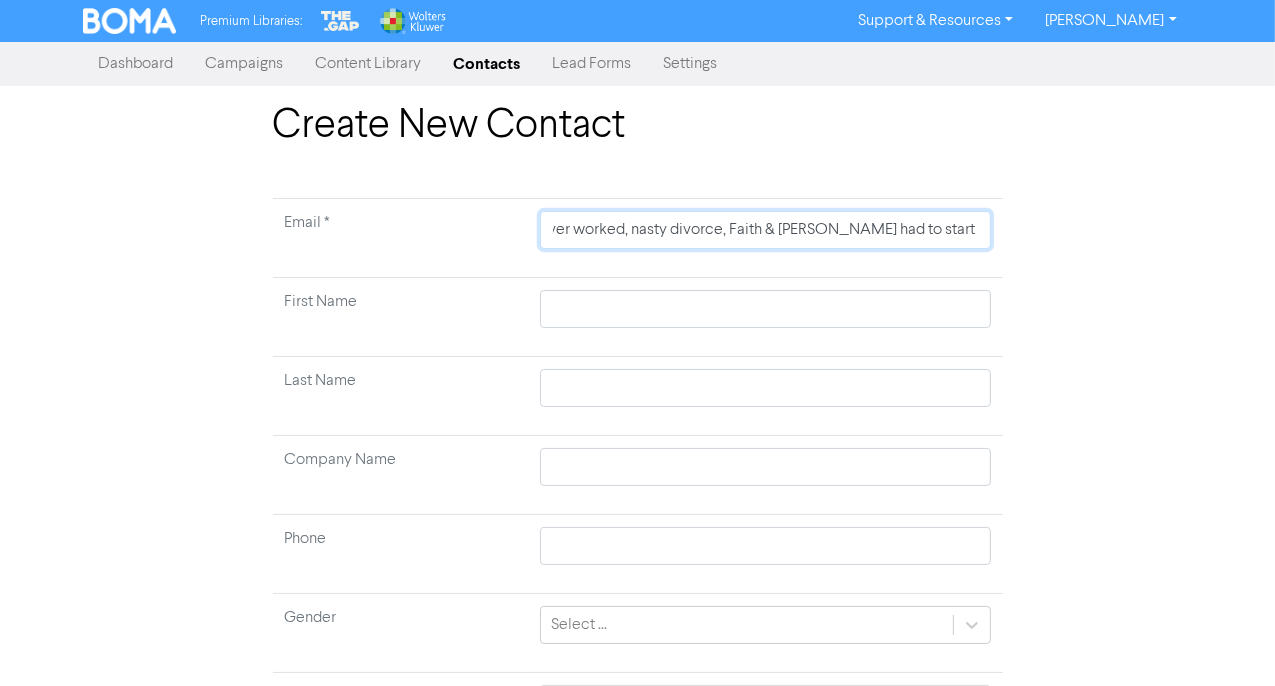 type on "Was married to [PERSON_NAME] and have one son [PERSON_NAME] never worked, nasty divorce, Faith & [PERSON_NAME] had to start fron scratch with no" 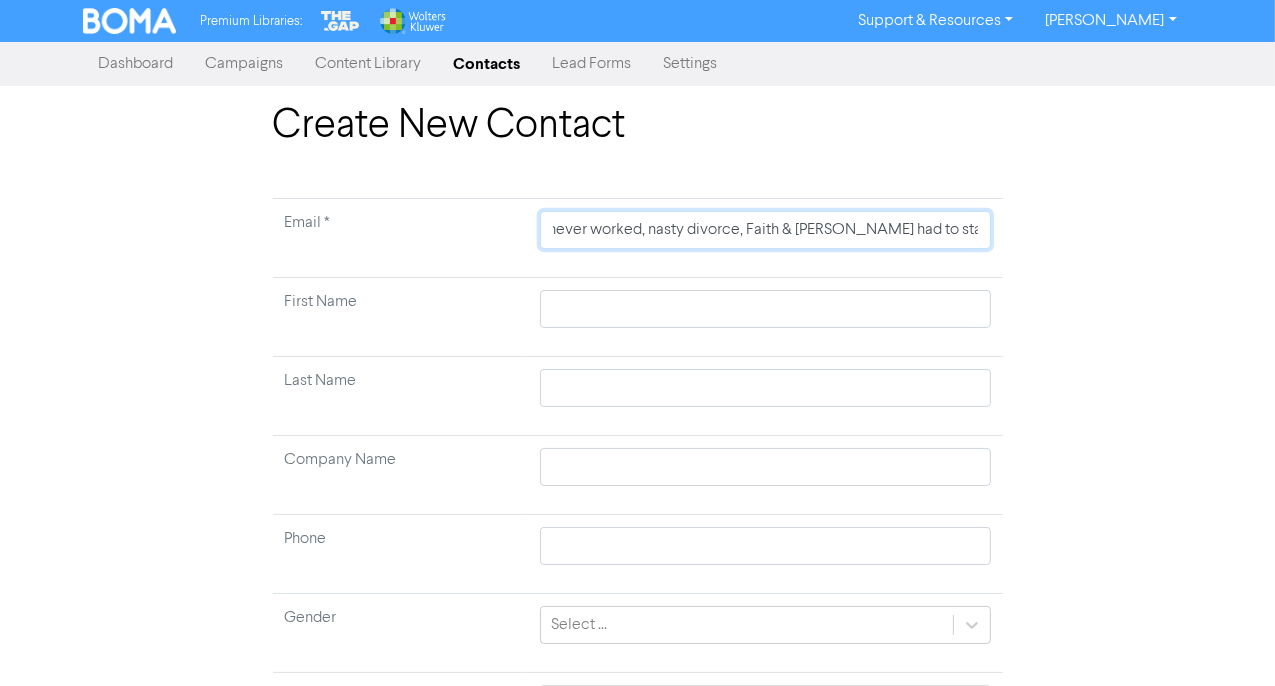 type on "Was married to [PERSON_NAME] and have one son [PERSON_NAME] never worked, nasty divorce, Faith & [PERSON_NAME] had to start fron scratch with n" 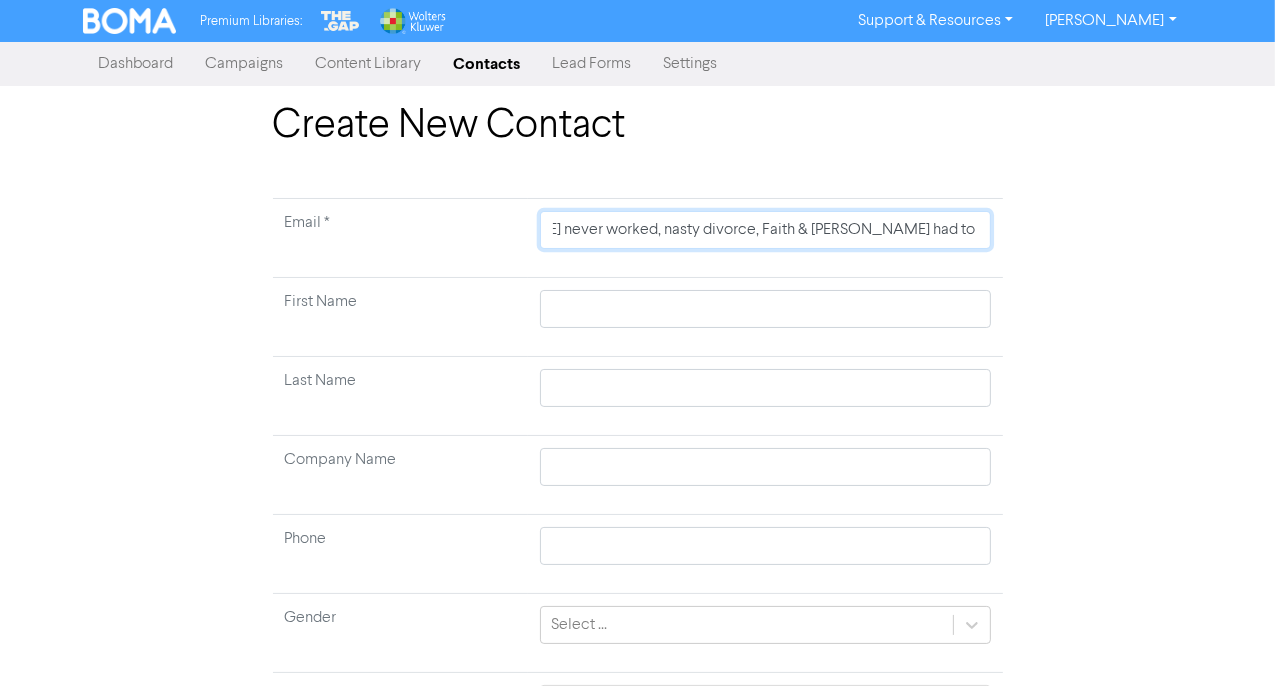 type on "Was married to [PERSON_NAME] and have one son [PERSON_NAME] never worked, nasty divorce, Faith & [PERSON_NAME] had to start fron scratch wit" 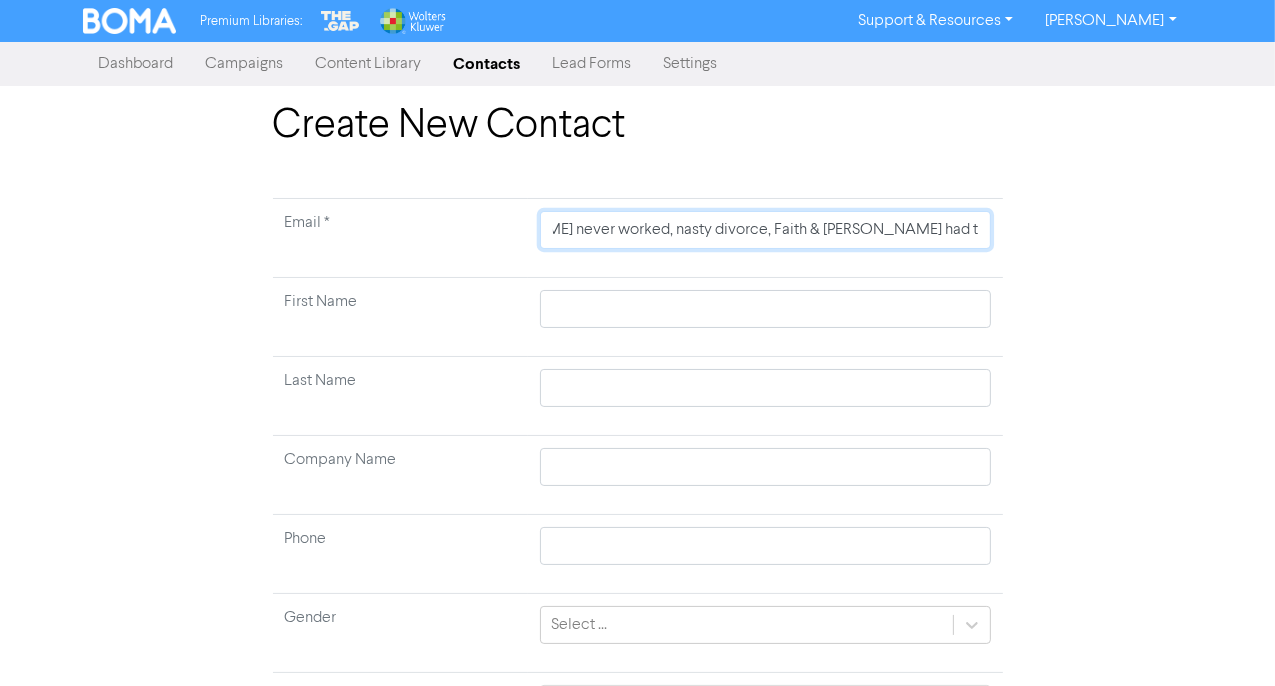 type on "Was married to [PERSON_NAME] and have one son [PERSON_NAME] never worked, nasty divorce, Faith & [PERSON_NAME] had to start fron scratch w" 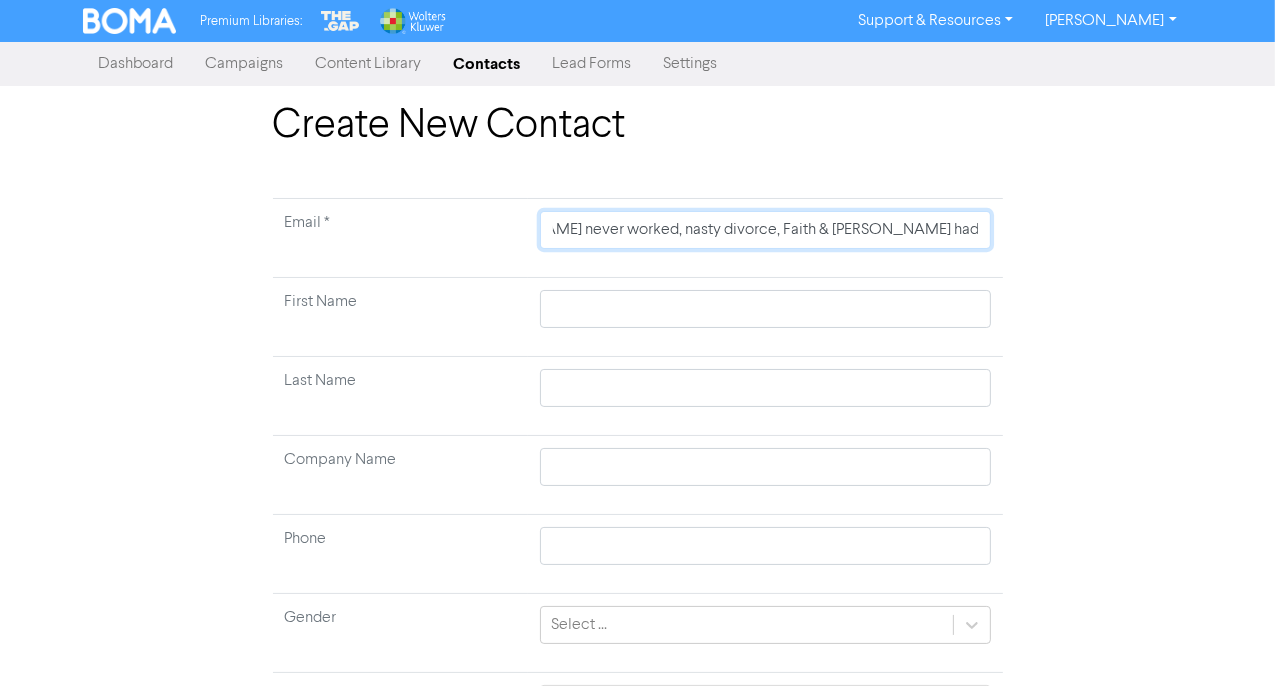 type on "Was married to [PERSON_NAME] and have one son [PERSON_NAME] never worked, nasty divorce, Faith & [PERSON_NAME] had to start fron scratch" 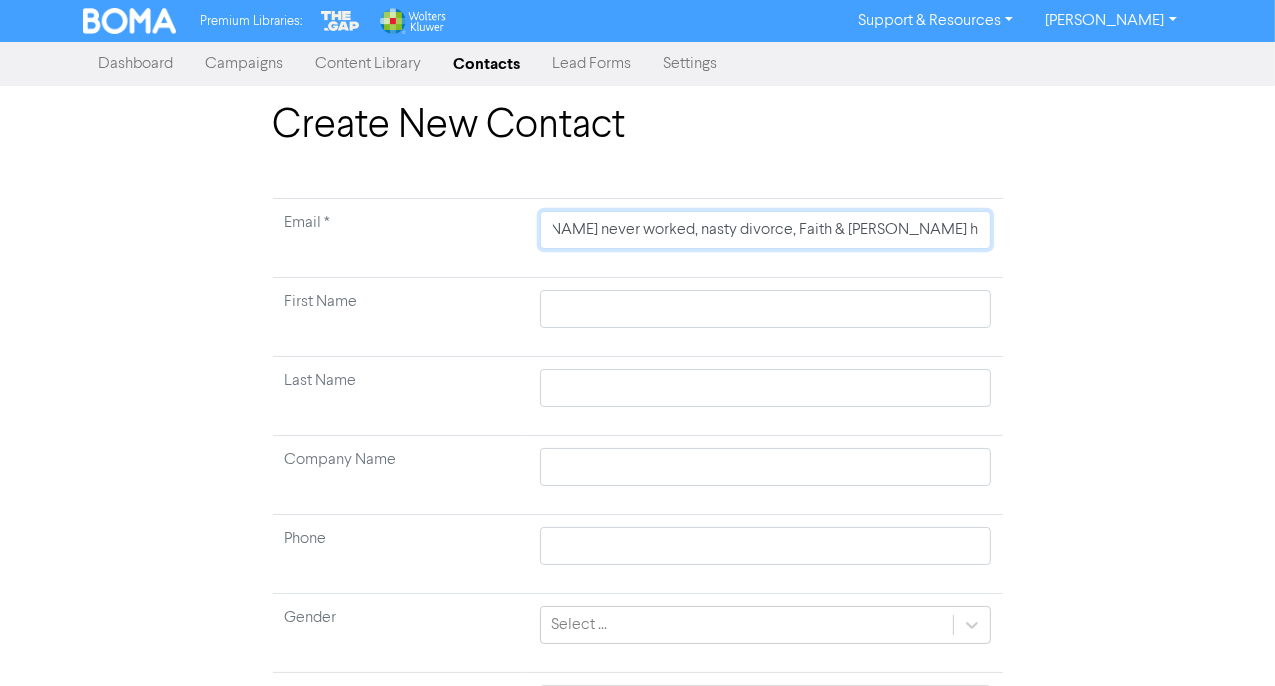 type on "Was married to [PERSON_NAME] and have one son [PERSON_NAME] never worked, nasty divorce, Faith & [PERSON_NAME] had to start fron scrat" 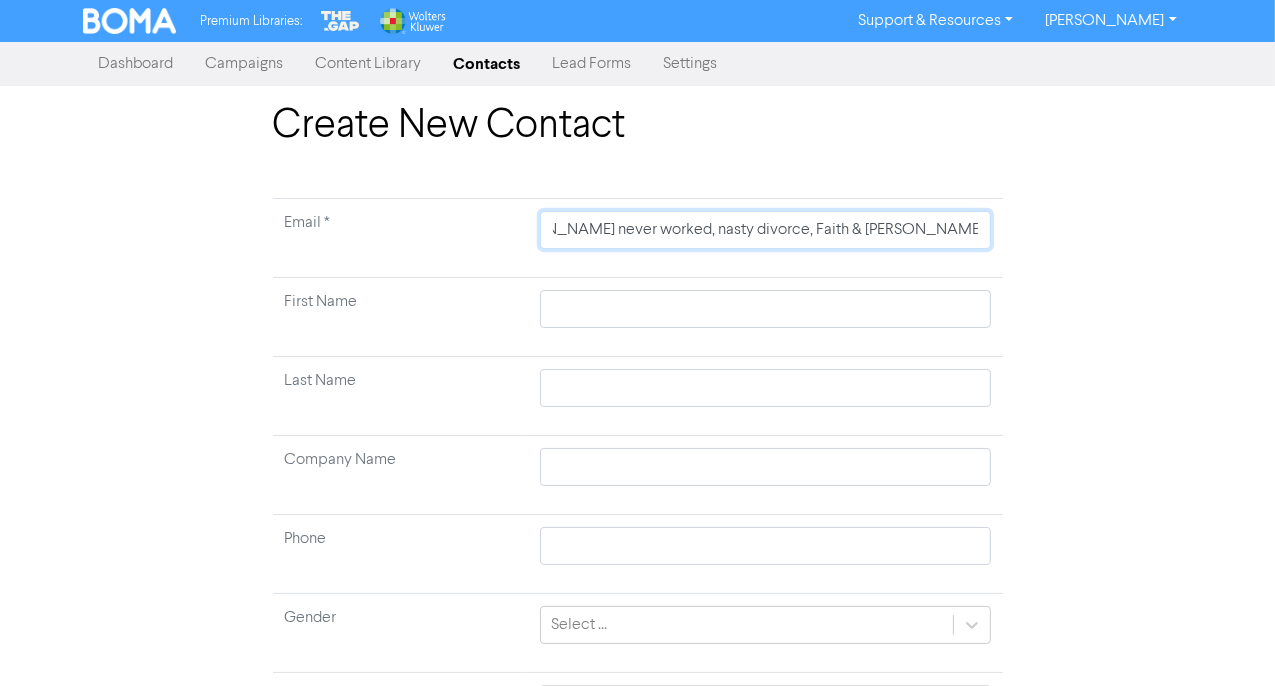 type on "Was married to [PERSON_NAME] and have one son [PERSON_NAME] never worked, nasty divorce, Faith & [PERSON_NAME] had to start fron scra" 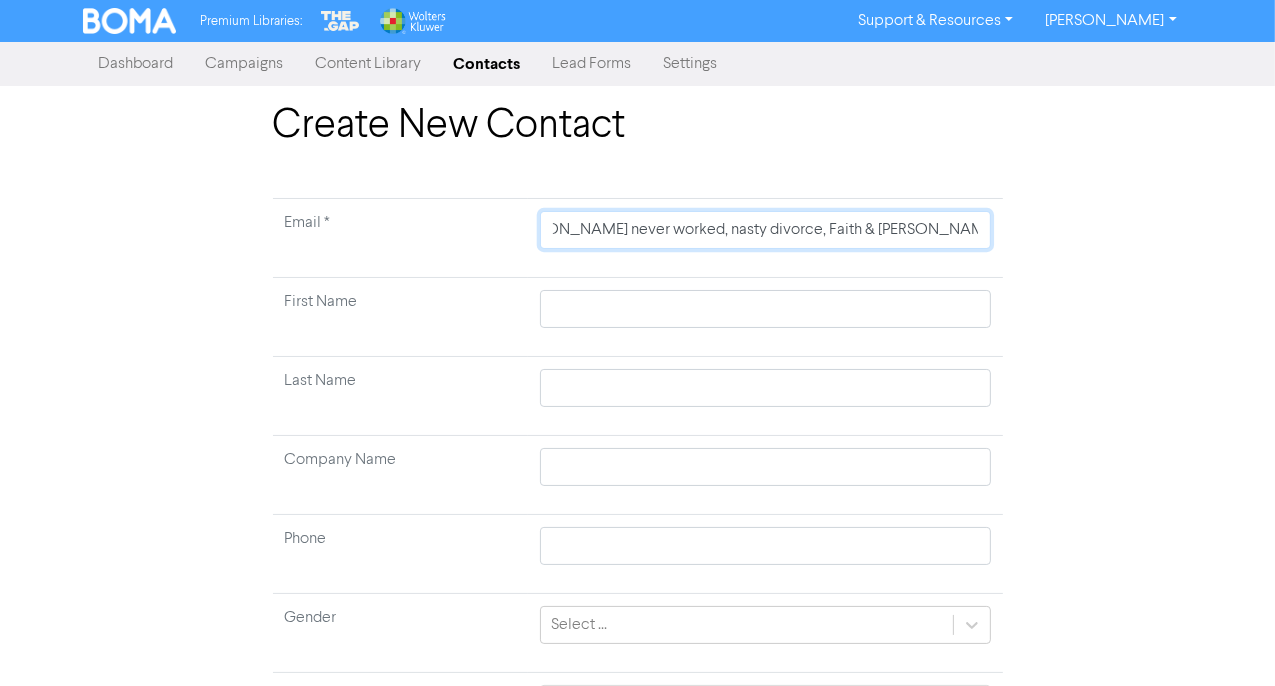 type on "Was married to [PERSON_NAME] and have one son [PERSON_NAME] never worked, nasty divorce, Faith & [PERSON_NAME] had to start fron s" 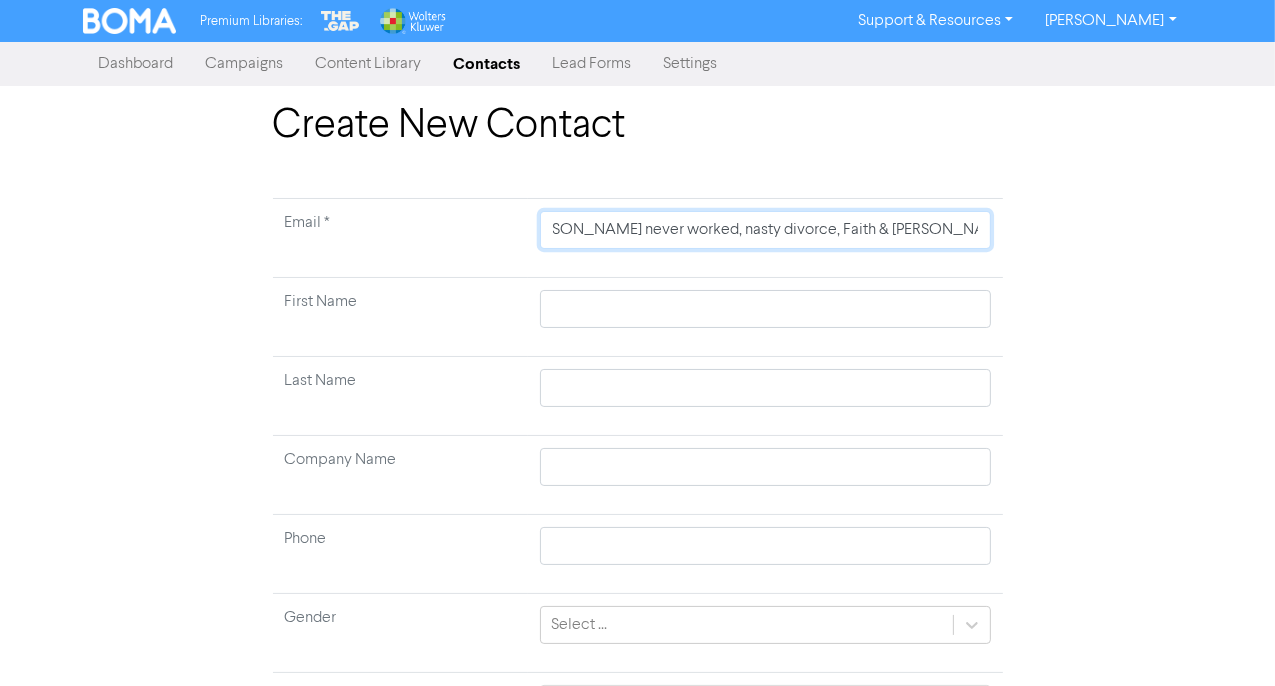 type on "Was married to [PERSON_NAME] and have one son [PERSON_NAME] never worked, nasty divorce, Faith & [PERSON_NAME] had to start fron" 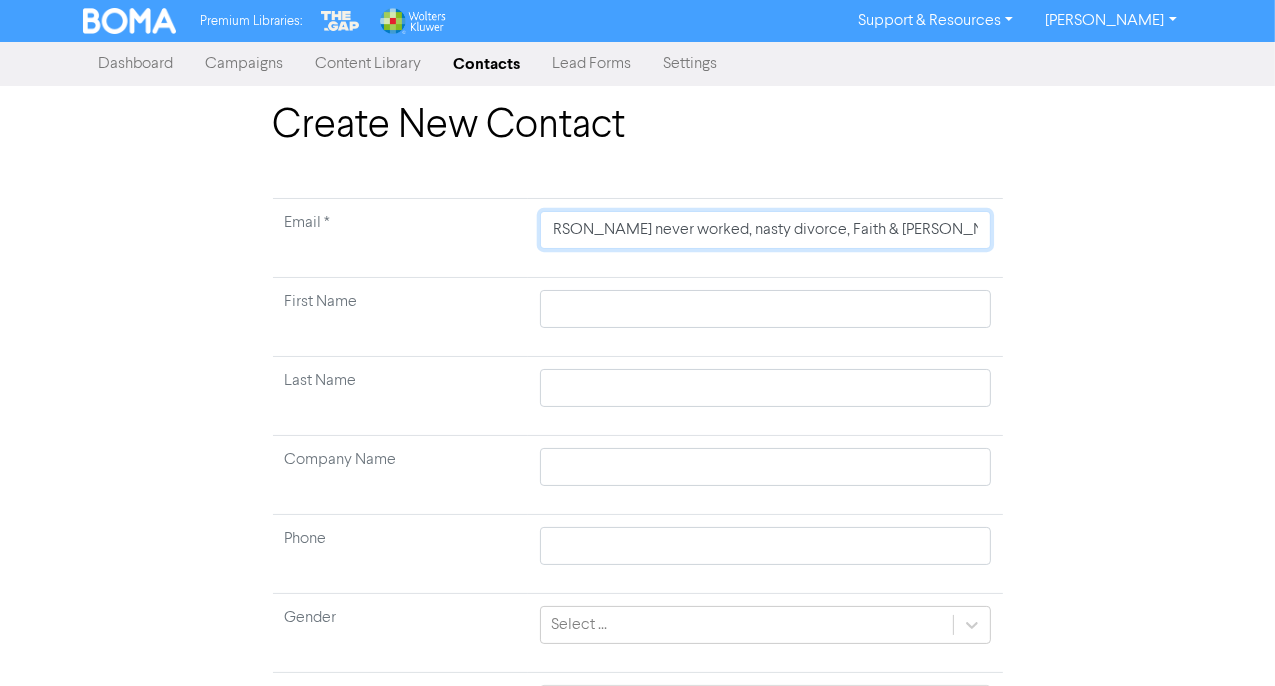 type on "Was married to [PERSON_NAME] and have one son [PERSON_NAME] never worked, nasty divorce, Faith & [PERSON_NAME] had to start fr" 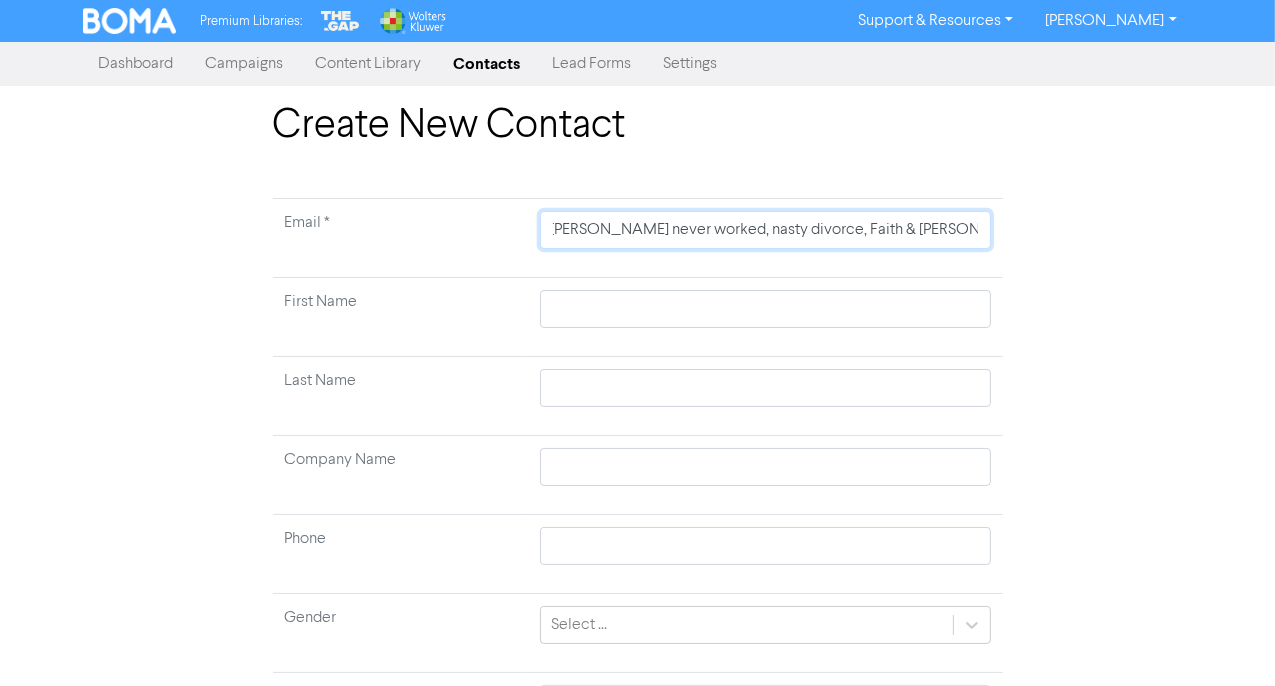 type on "Was married to [PERSON_NAME] and have one son [PERSON_NAME] never worked, nasty divorce, Faith & [PERSON_NAME] had to start f" 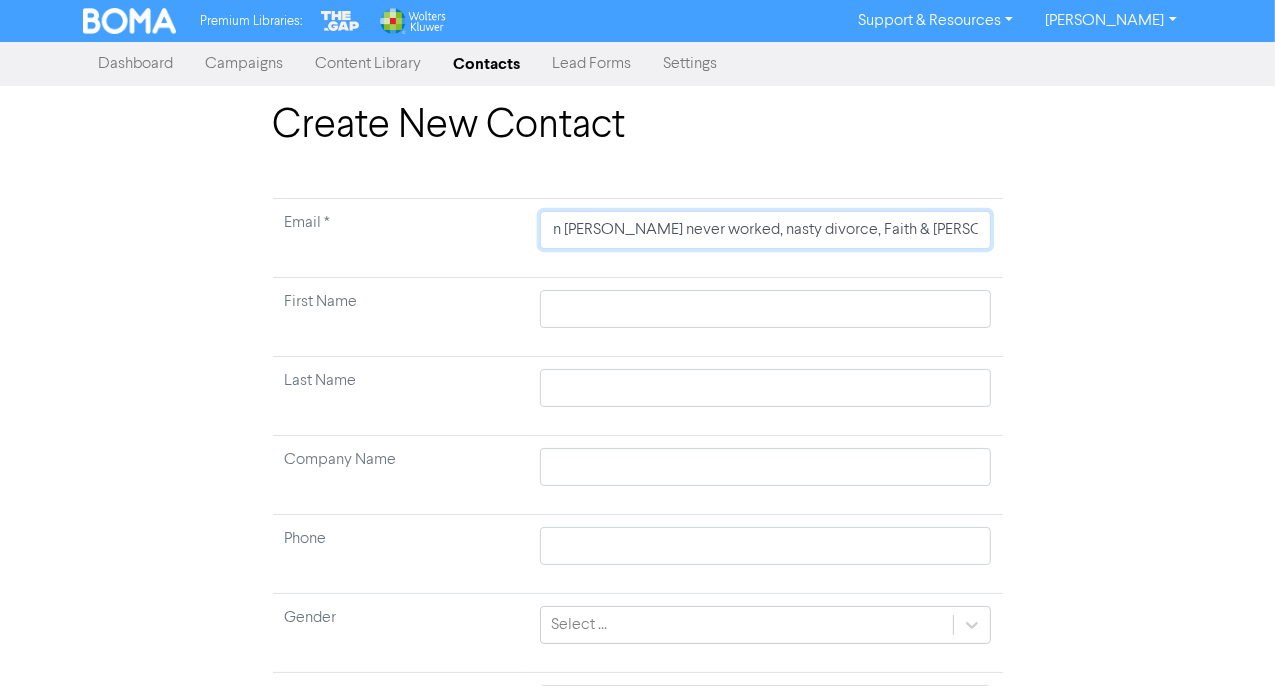 type on "Was married to [PERSON_NAME] and have one son [PERSON_NAME] never worked, nasty divorce, Faith & [PERSON_NAME] had to star" 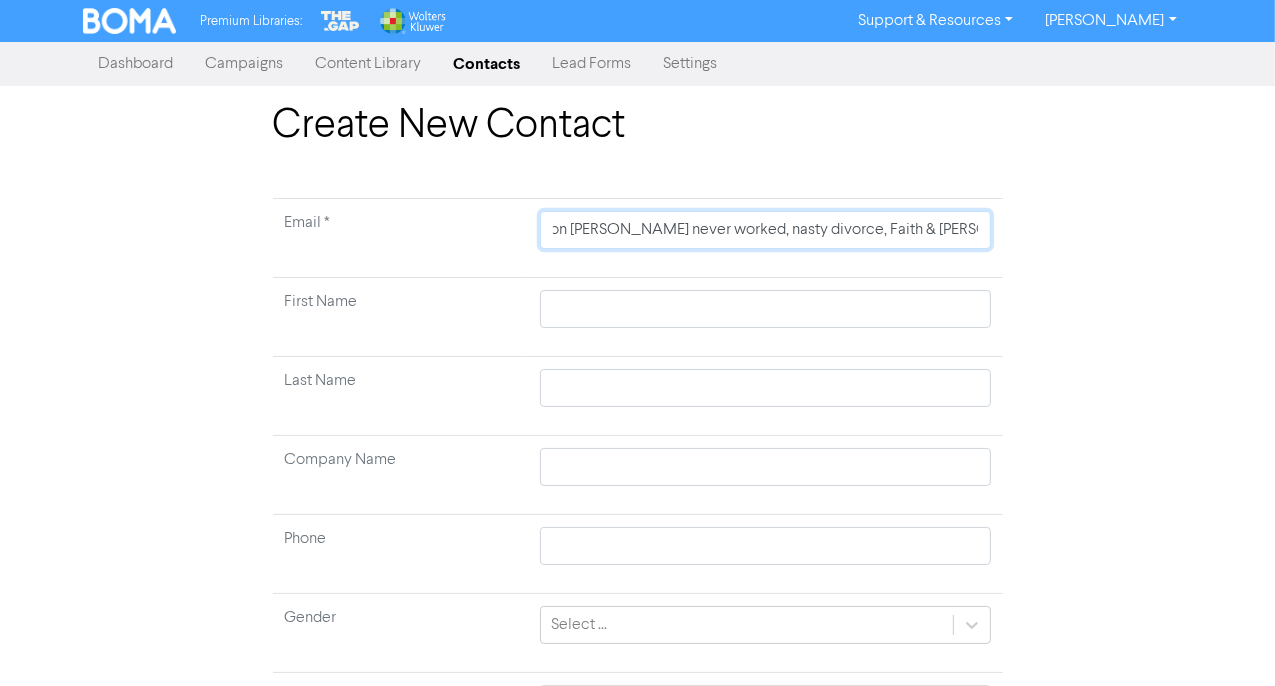 type on "Was married to [PERSON_NAME] and have one son [PERSON_NAME] never worked, nasty divorce, Faith & [PERSON_NAME] had to sta" 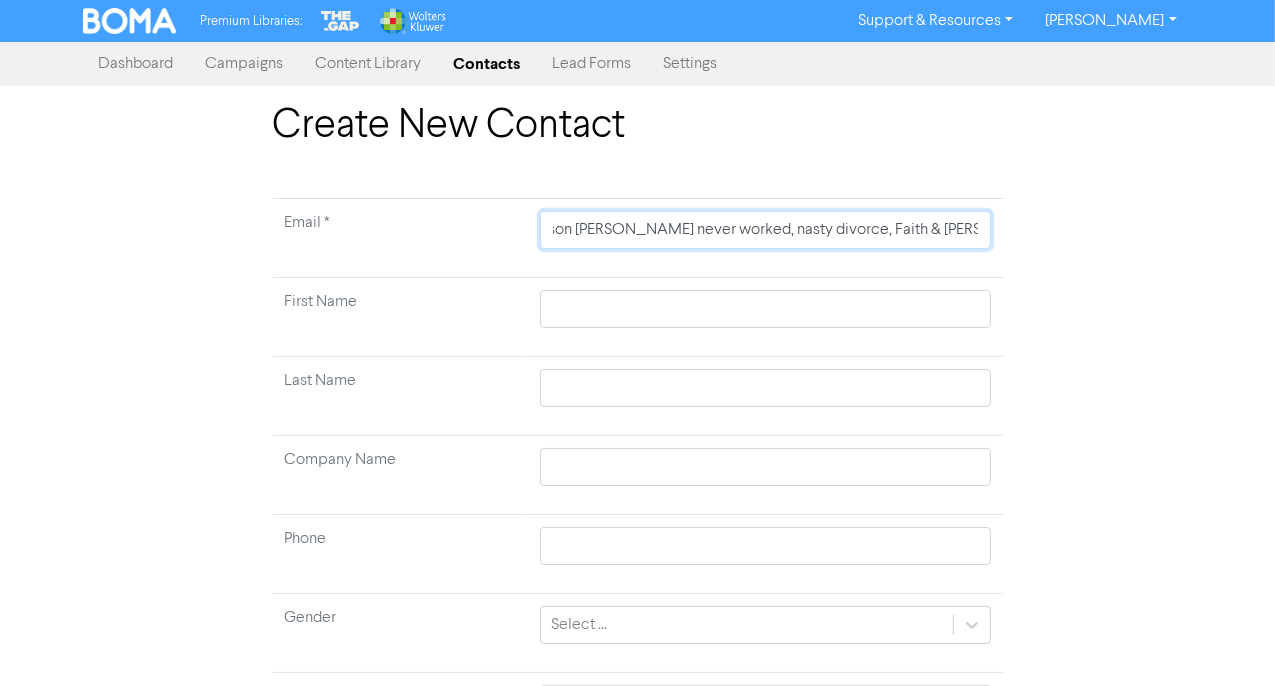 type on "Was married to [PERSON_NAME] and have one son [PERSON_NAME] never worked, nasty divorce, Faith & [PERSON_NAME] had to st" 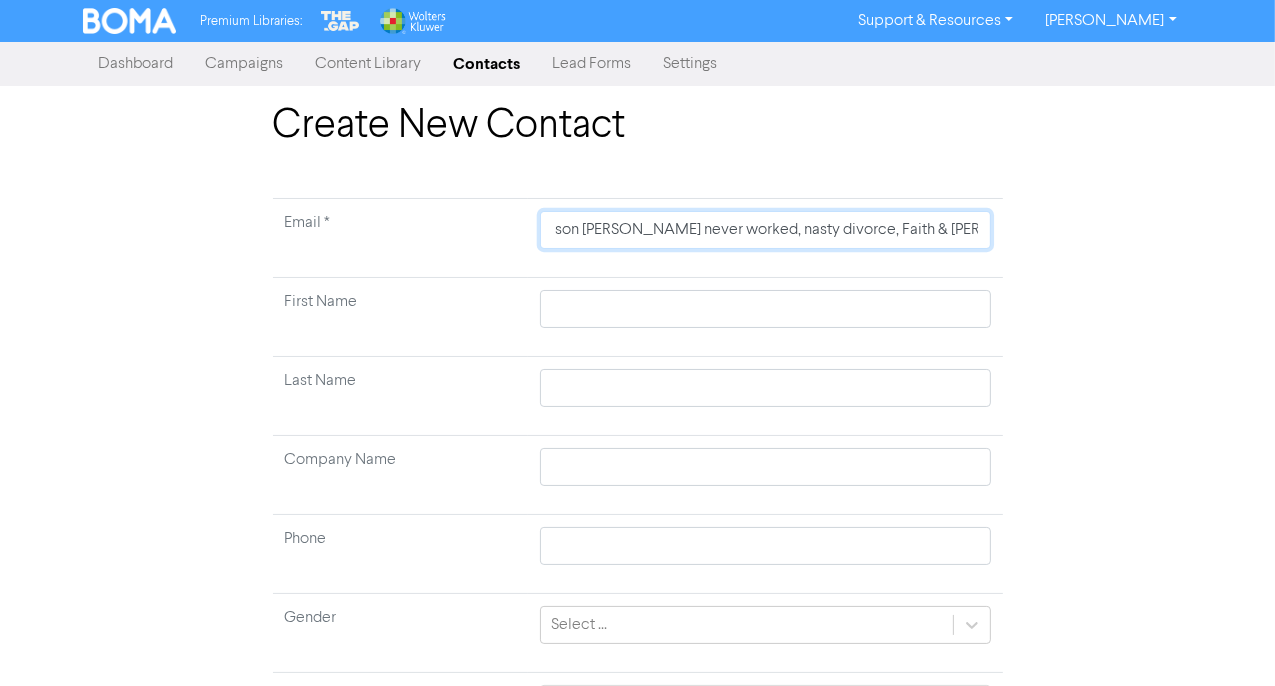 type on "Was married to [PERSON_NAME] and have one son [PERSON_NAME] never worked, nasty divorce, Faith & [PERSON_NAME] had to s" 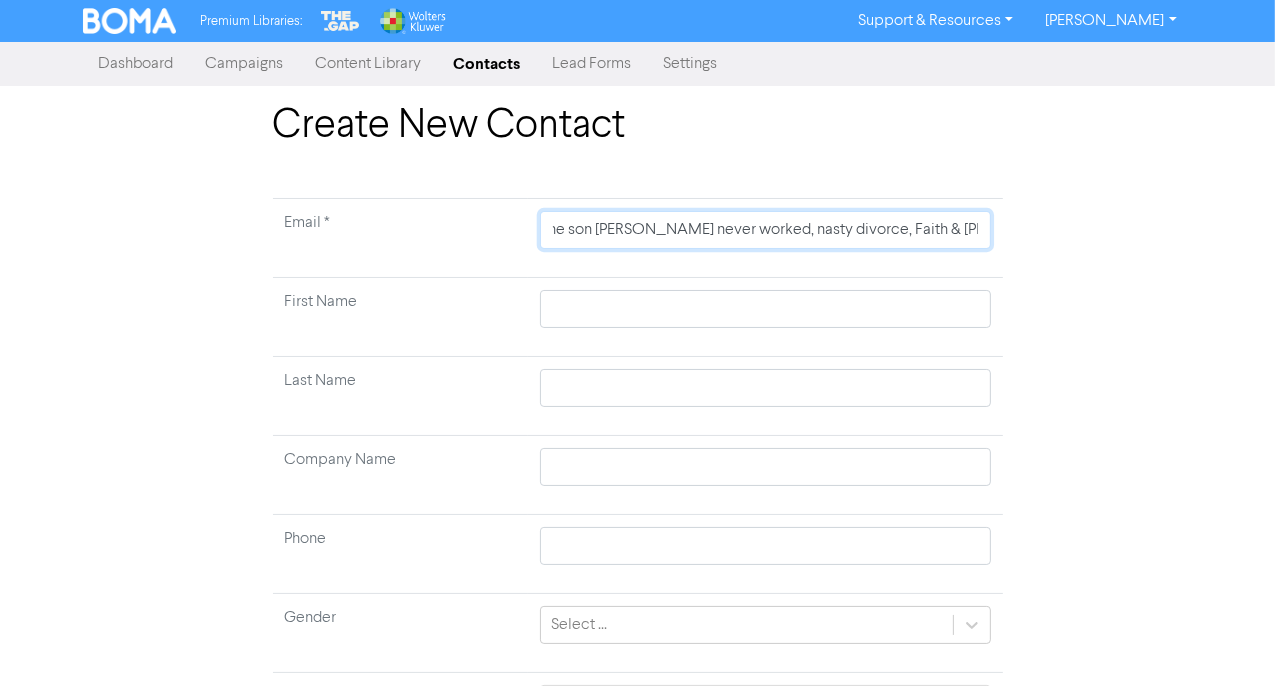 type on "Was married to [PERSON_NAME] and have one son [PERSON_NAME] never worked, nasty divorce, Faith & [PERSON_NAME] had to" 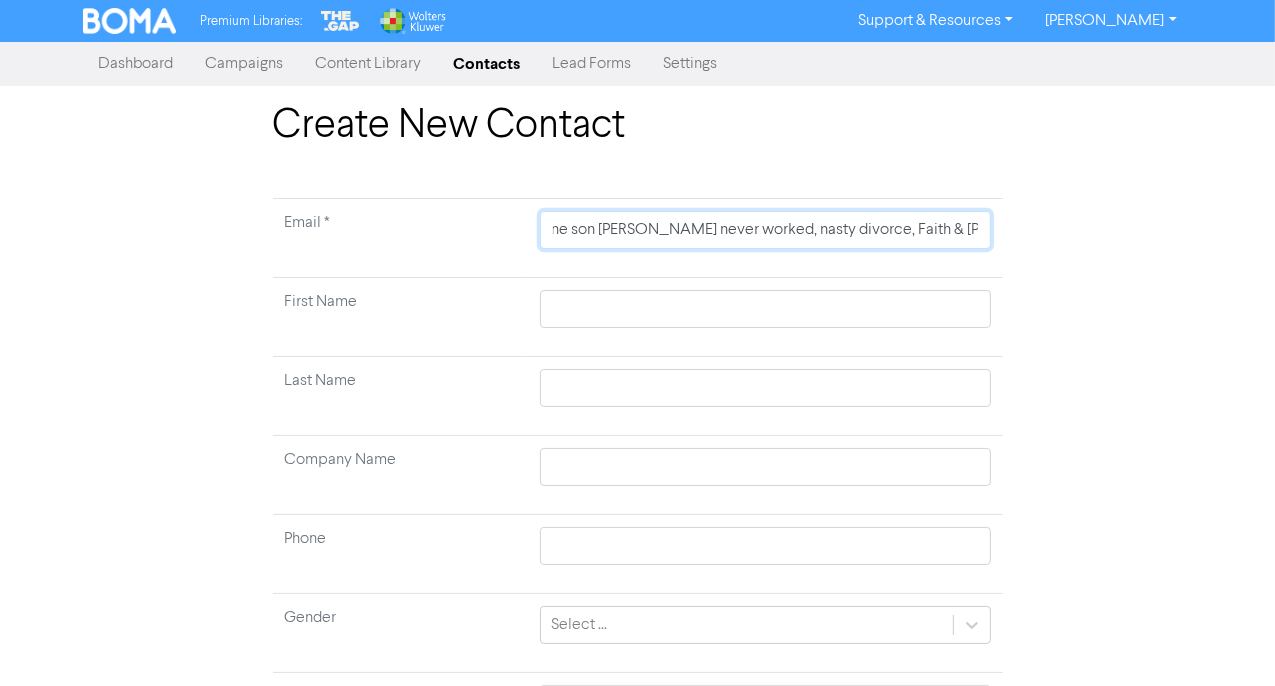 type on "Was married to [PERSON_NAME] and have one son [PERSON_NAME] never worked, nasty divorce, Faith & [PERSON_NAME] had" 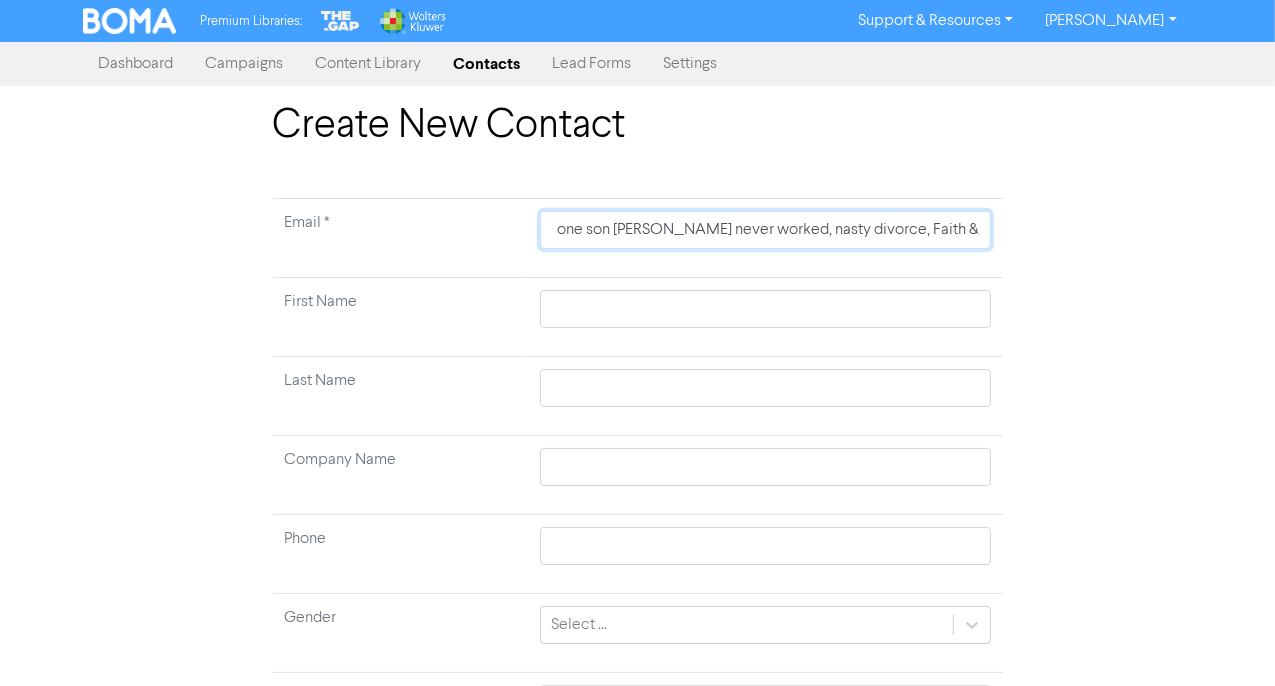type on "Was married to [PERSON_NAME] and have one son [PERSON_NAME] never worked, nasty divorce, Faith & [PERSON_NAME] had" 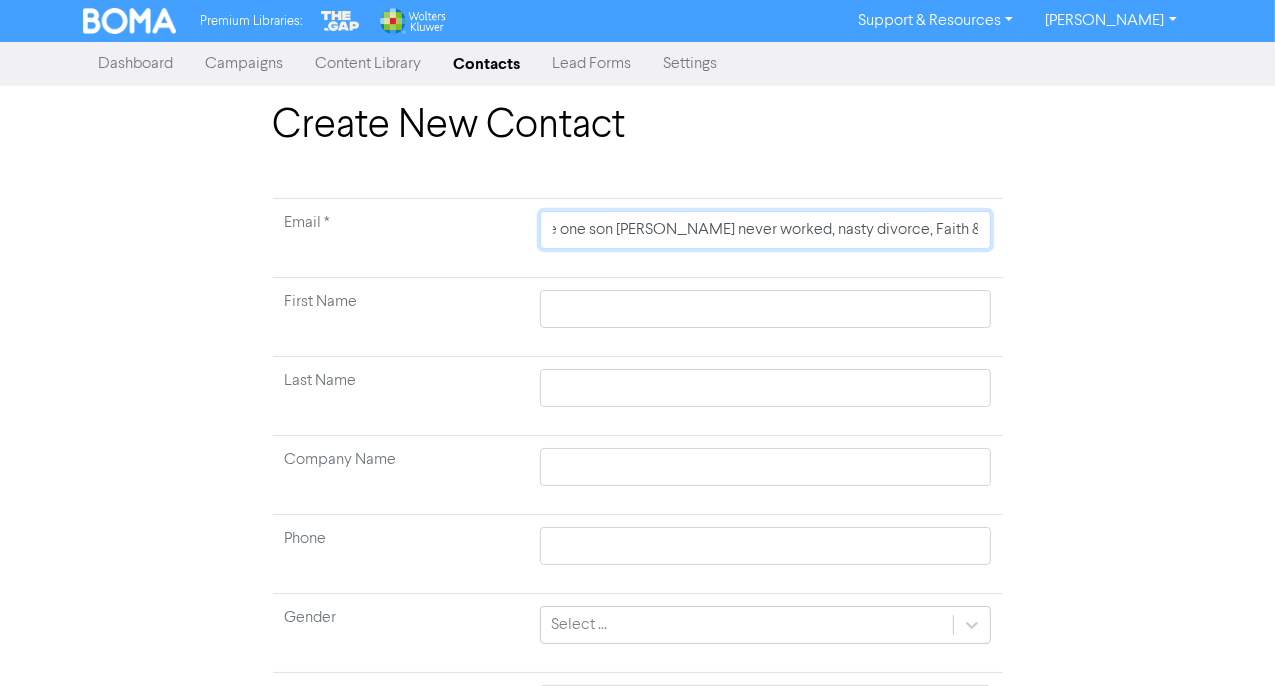 type on "Was married to [PERSON_NAME] and have one son [PERSON_NAME] never worked, nasty divorce, Faith & [PERSON_NAME]" 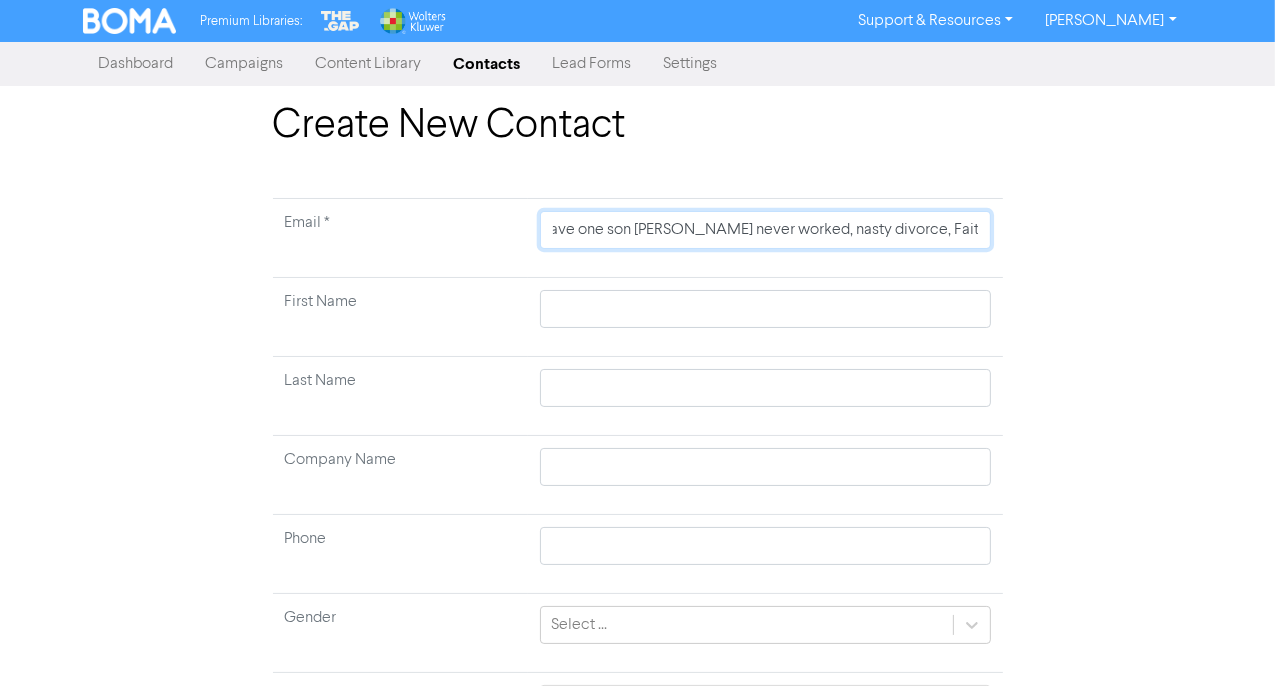 type on "Was married to [PERSON_NAME] and have one son [PERSON_NAME] never worked, nasty divorce, Faith & [PERSON_NAME]" 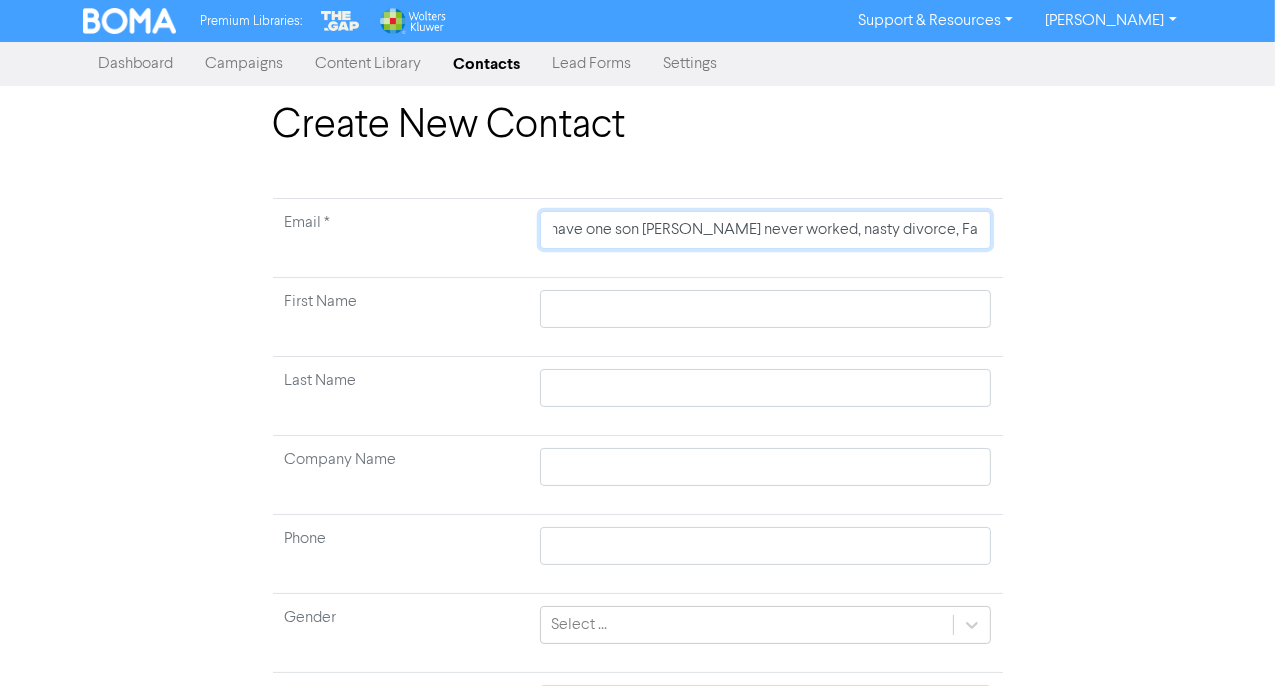 type on "Was married to [PERSON_NAME] and have one son [PERSON_NAME] never worked, nasty divorce, Faith & [PERSON_NAME]" 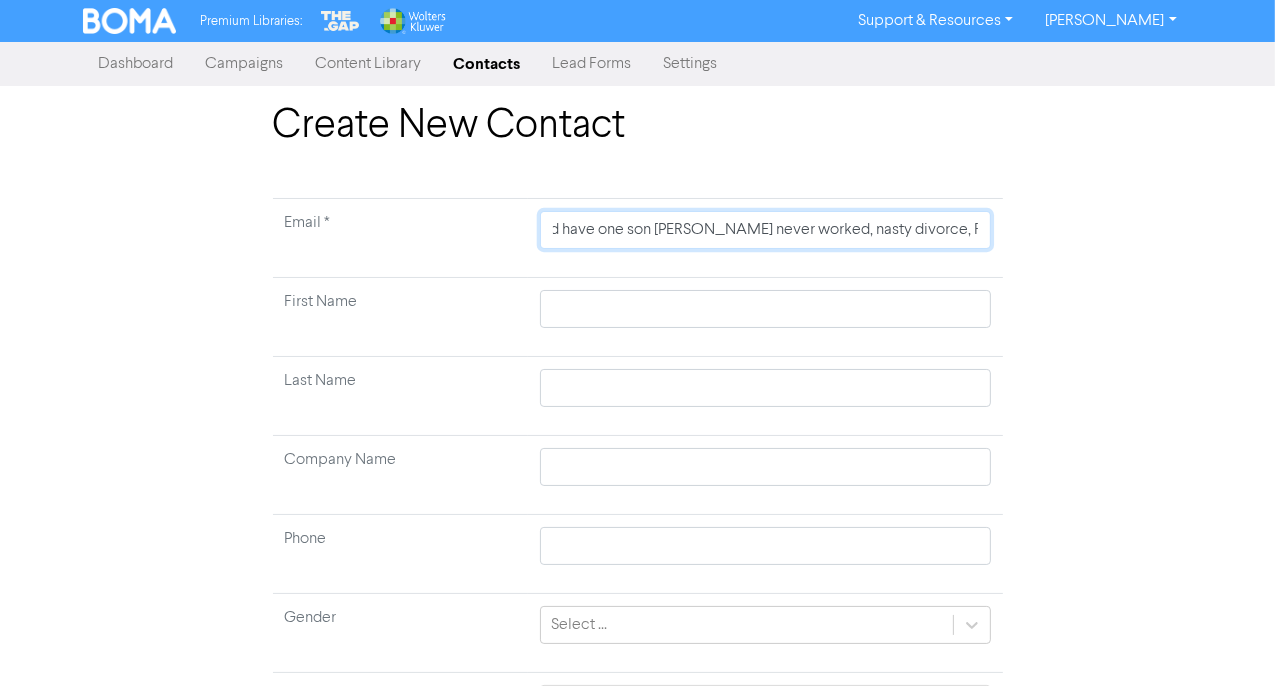 type on "Was married to [PERSON_NAME] and have one son [PERSON_NAME] never worked, nasty divorce, Faith & Log" 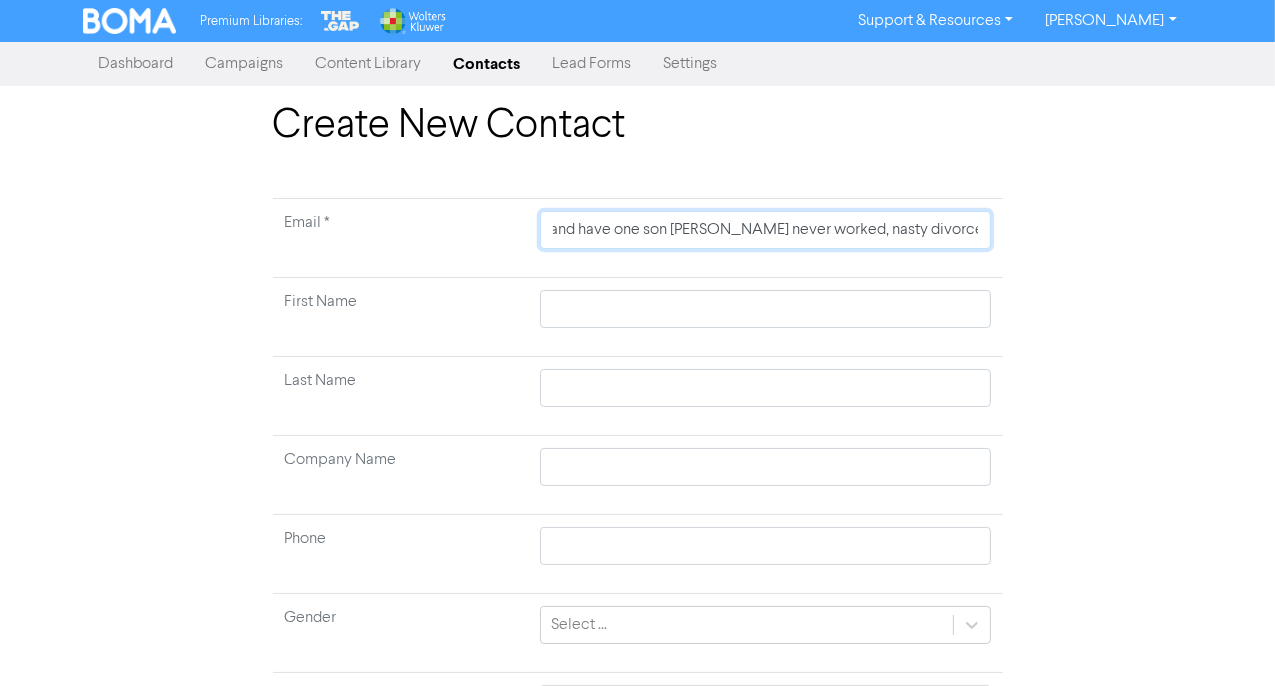 type on "Was married to [PERSON_NAME] and have one son [PERSON_NAME] never worked, nasty divorce, Faith & L" 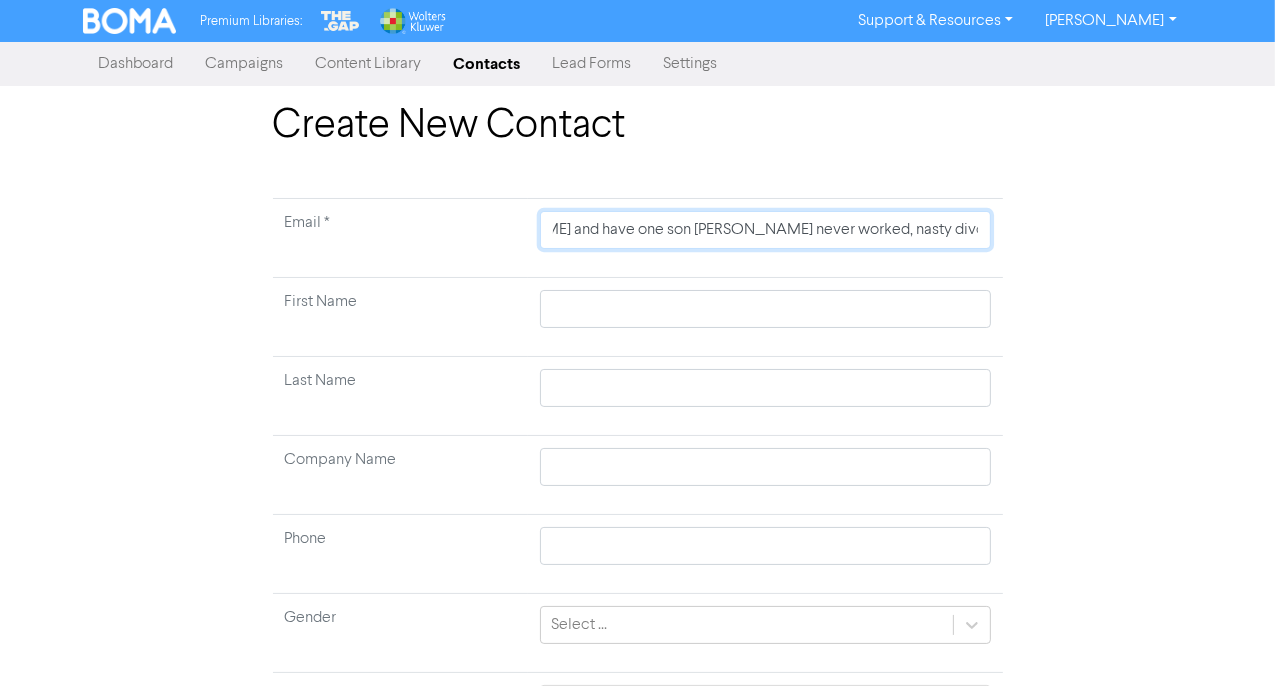 type on "Was married to [PERSON_NAME] and have one son [PERSON_NAME] never worked, nasty divorce, [PERSON_NAME]" 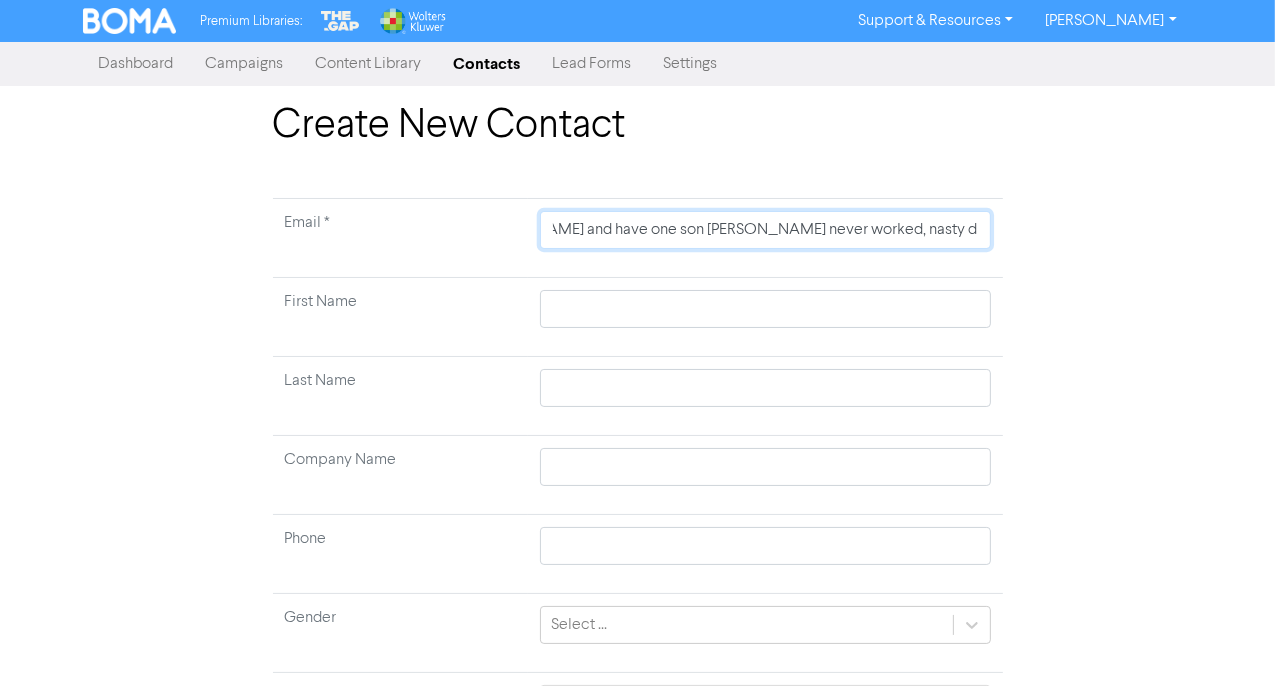 type on "Was married to [PERSON_NAME] and have one son [PERSON_NAME] never worked, nasty divorce, [PERSON_NAME]" 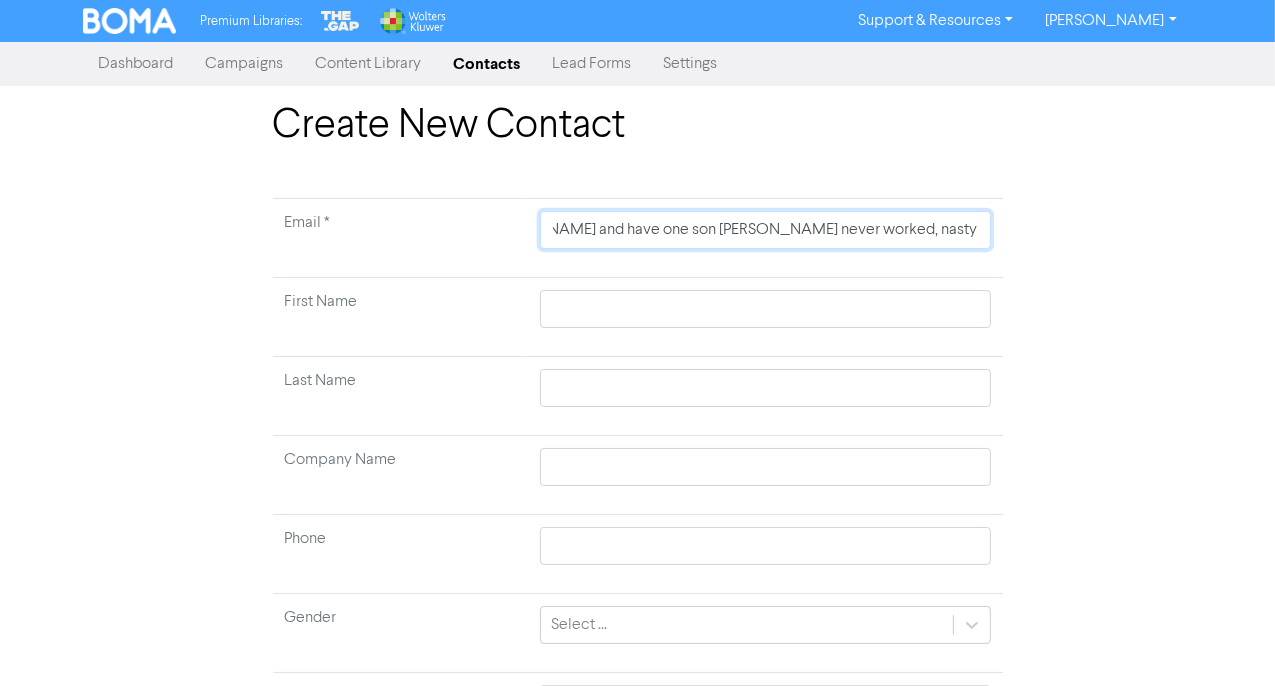 type on "Was married to [PERSON_NAME] and have one son [PERSON_NAME] never worked, nasty divorce, [PERSON_NAME]" 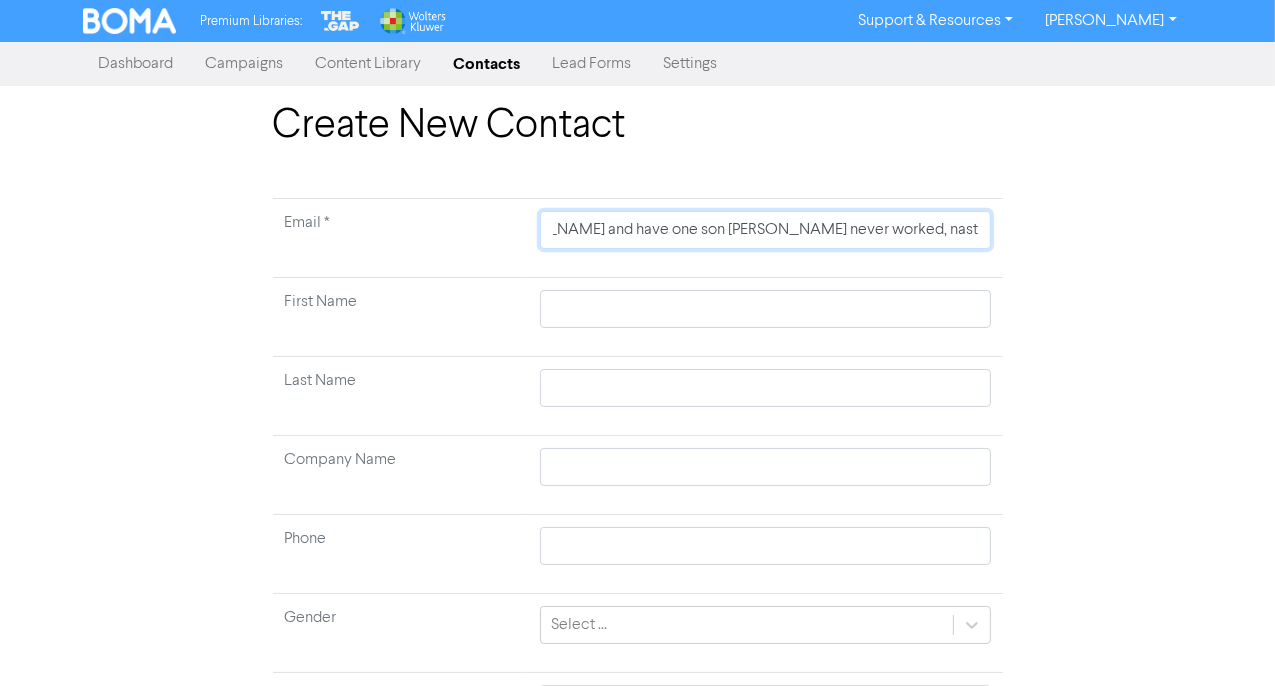 type on "Was married to [PERSON_NAME] and have one son [PERSON_NAME] never worked, nasty divorce," 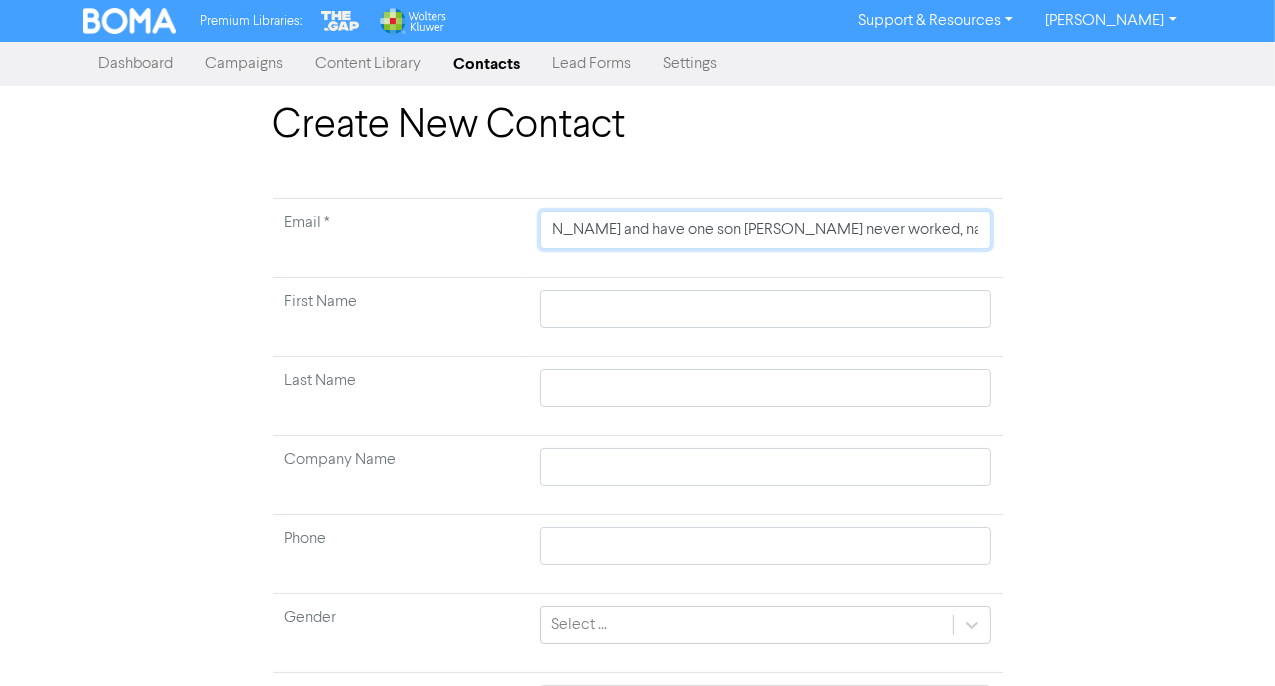 type on "Was married to [PERSON_NAME] and have one son [PERSON_NAME] never worked, nasty divorce" 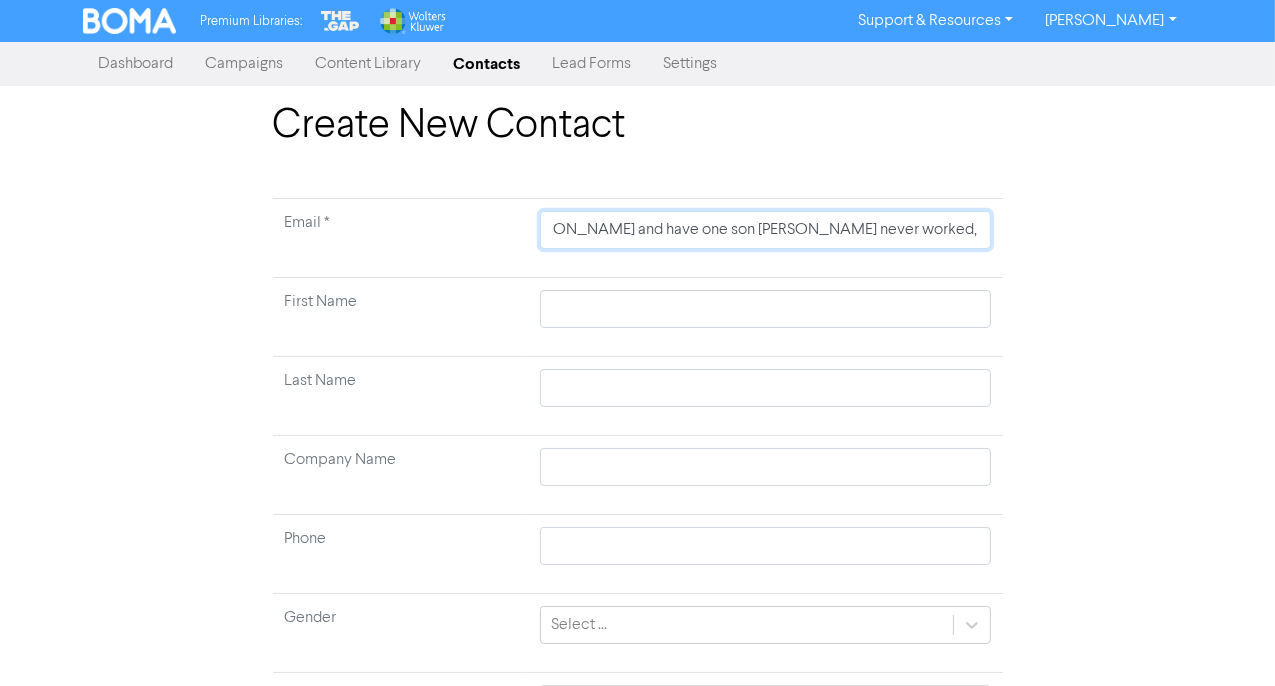 type on "Was married to [PERSON_NAME] and have one son [PERSON_NAME] never worked, nasty divor" 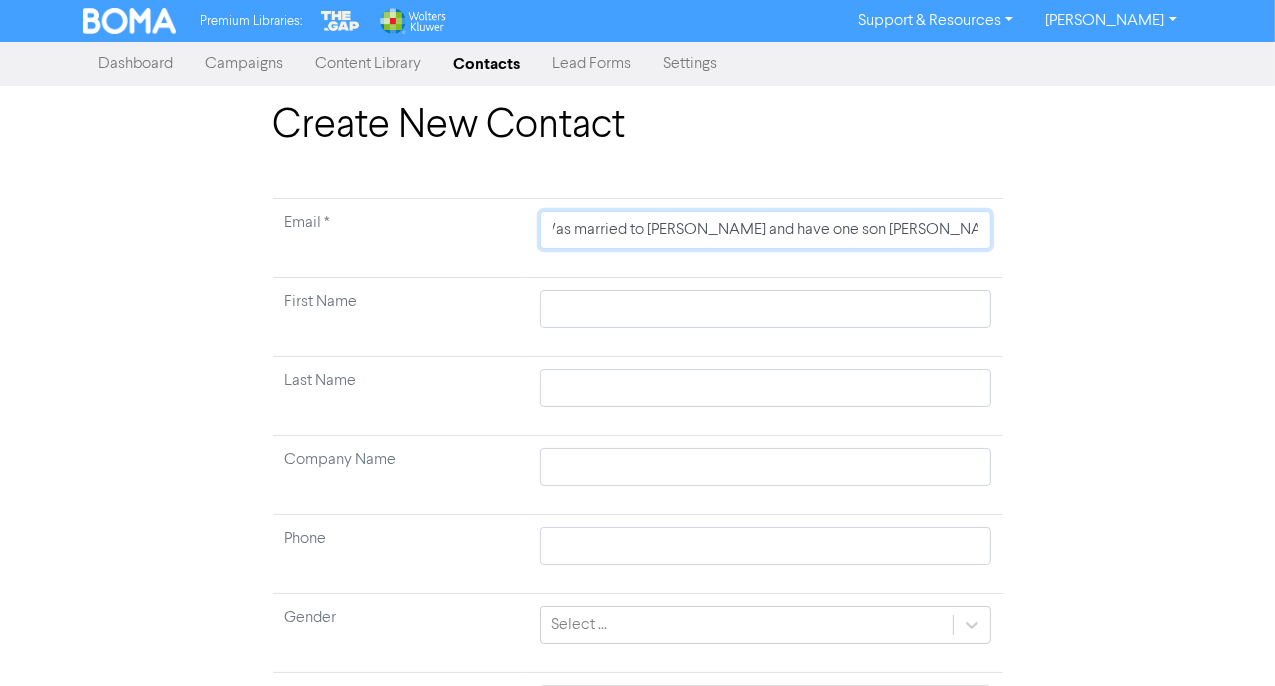 scroll, scrollTop: 0, scrollLeft: 0, axis: both 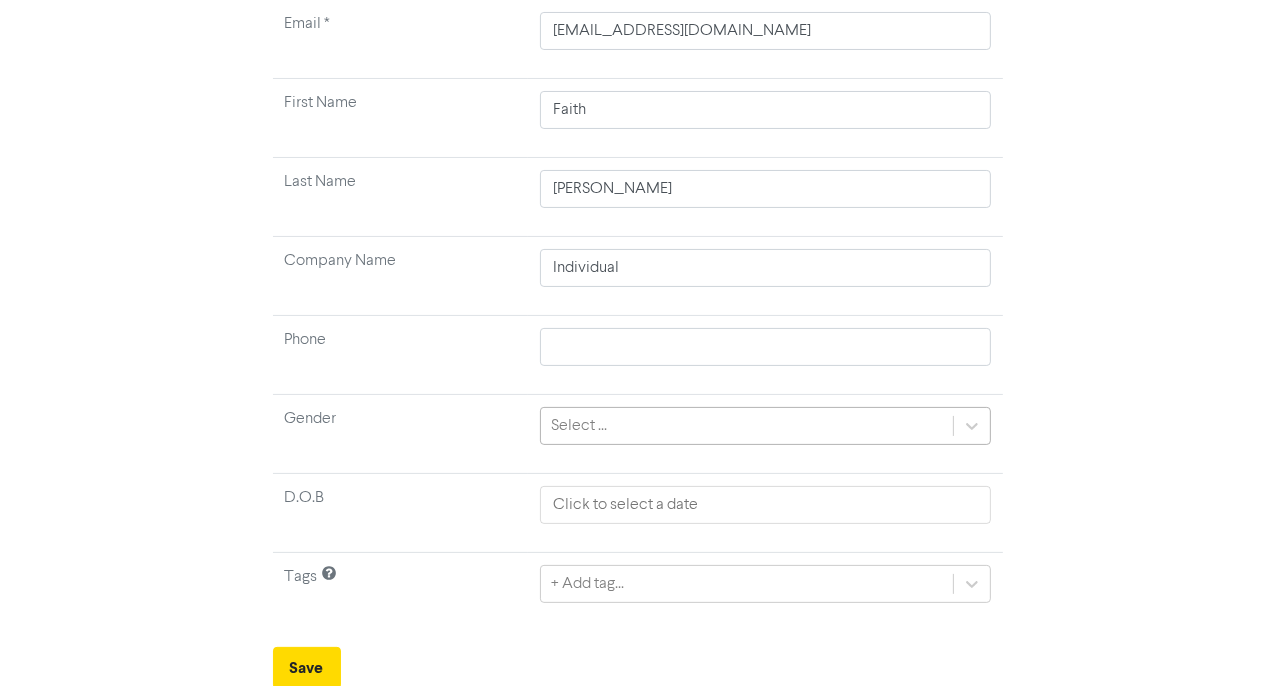 click on "Select ..." at bounding box center (746, 426) 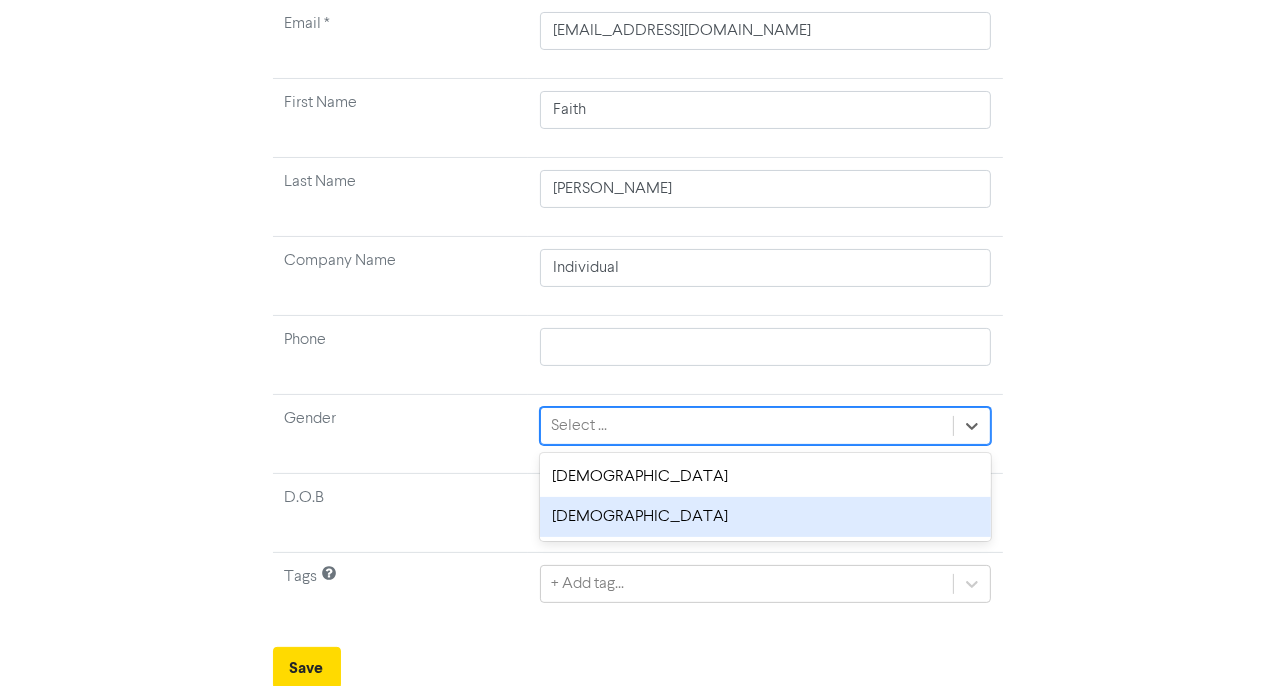 click on "[DEMOGRAPHIC_DATA]" at bounding box center [765, 517] 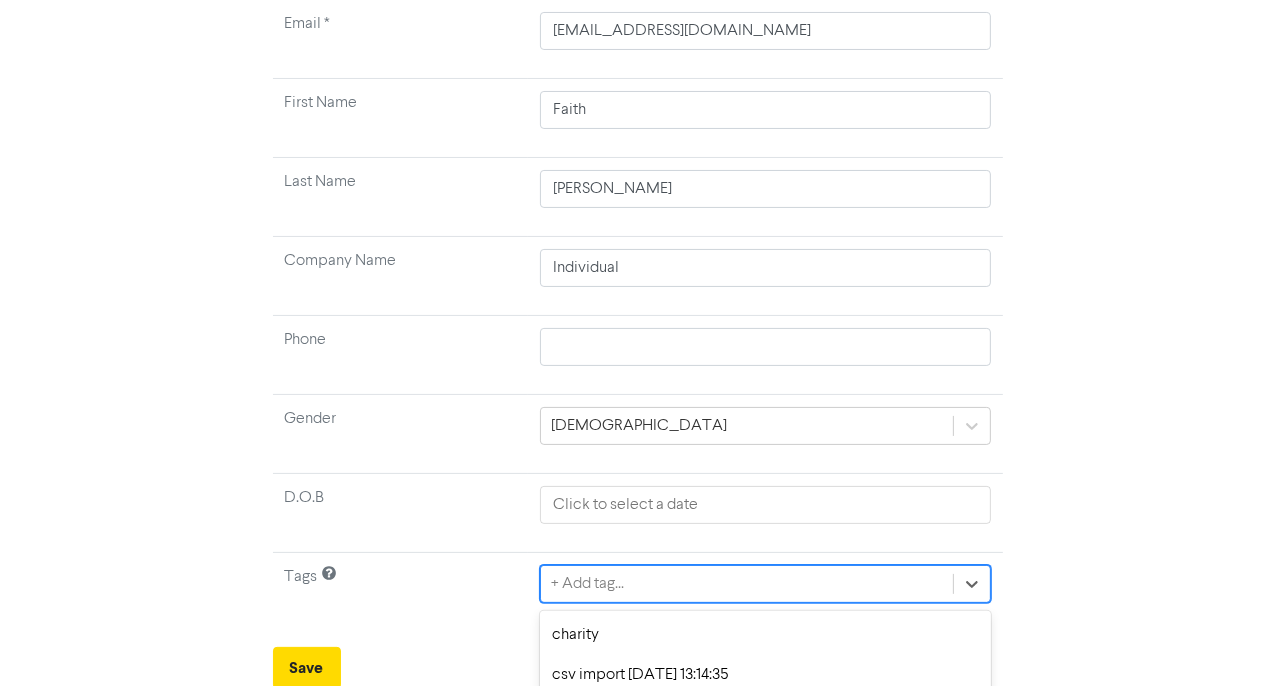 click on "option gst registered focused, 4 of 6. 6 results available. Use Up and Down to choose options, press Backspace to select the currently focused option, press Escape to exit the menu, press Tab to select the option and exit the menu. + Add tag... charity csv import [DATE] 13:14:35 discovery meeting sign up gst registered lead newsletter" 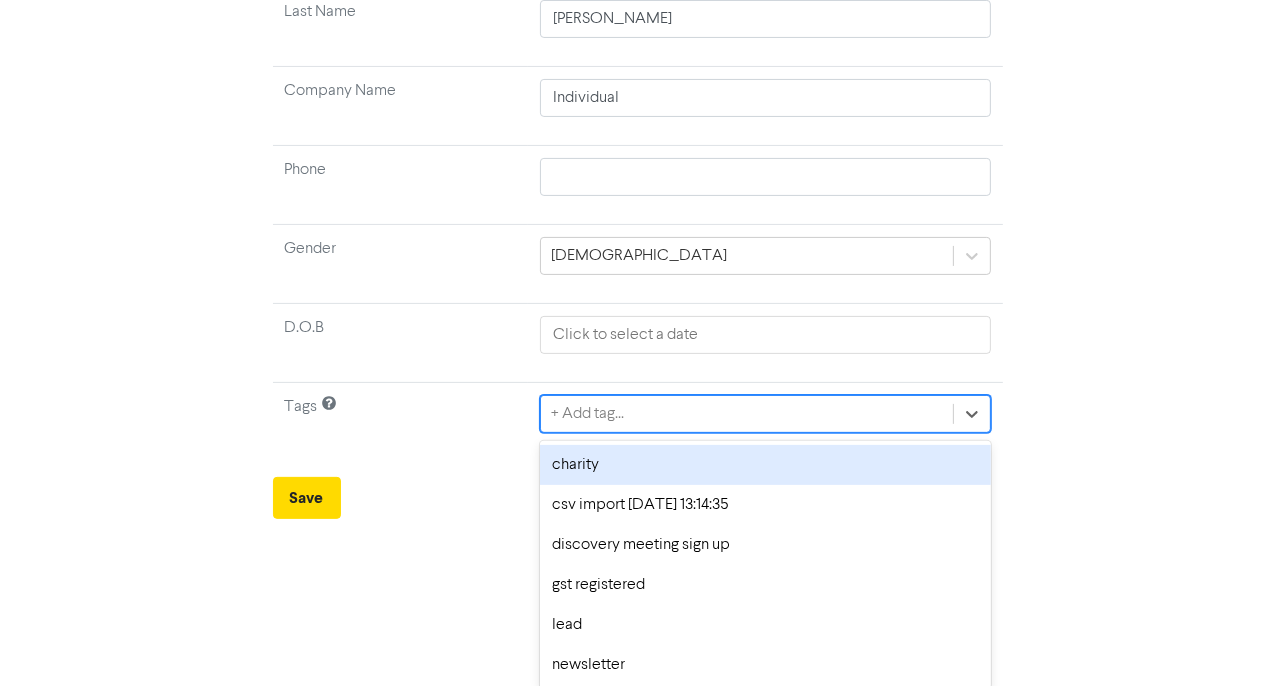 click on "Premium Libraries: Support & Resources Video Tutorials FAQ & Guides Marketing Education [PERSON_NAME] Log Out Dashboard Campaigns Content Library Contacts Lead Forms Settings Create New Contact Email * [EMAIL_ADDRESS][DOMAIN_NAME] First Name Faith Last Name [PERSON_NAME] Company Name Individual Phone Gender [DEMOGRAPHIC_DATA] D.O.B Tags      option charity focused, 1 of 6. 6 results available. Use Up and Down to choose options, press Backspace to select the currently focused option, press Escape to exit the menu, press Tab to select the option and exit the menu. + Add tag... charity csv import [DATE] 13:14:35 discovery meeting sign up gst registered lead newsletter Save" at bounding box center (637, -26) 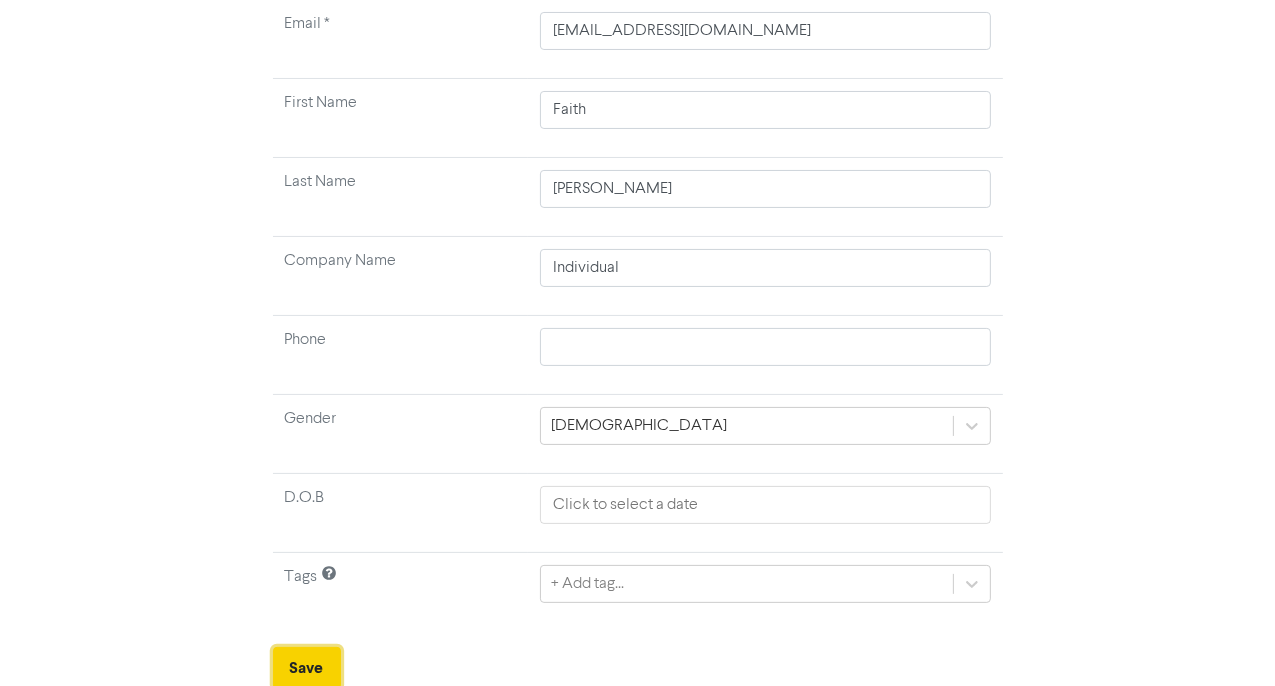 click on "Save" at bounding box center [307, 668] 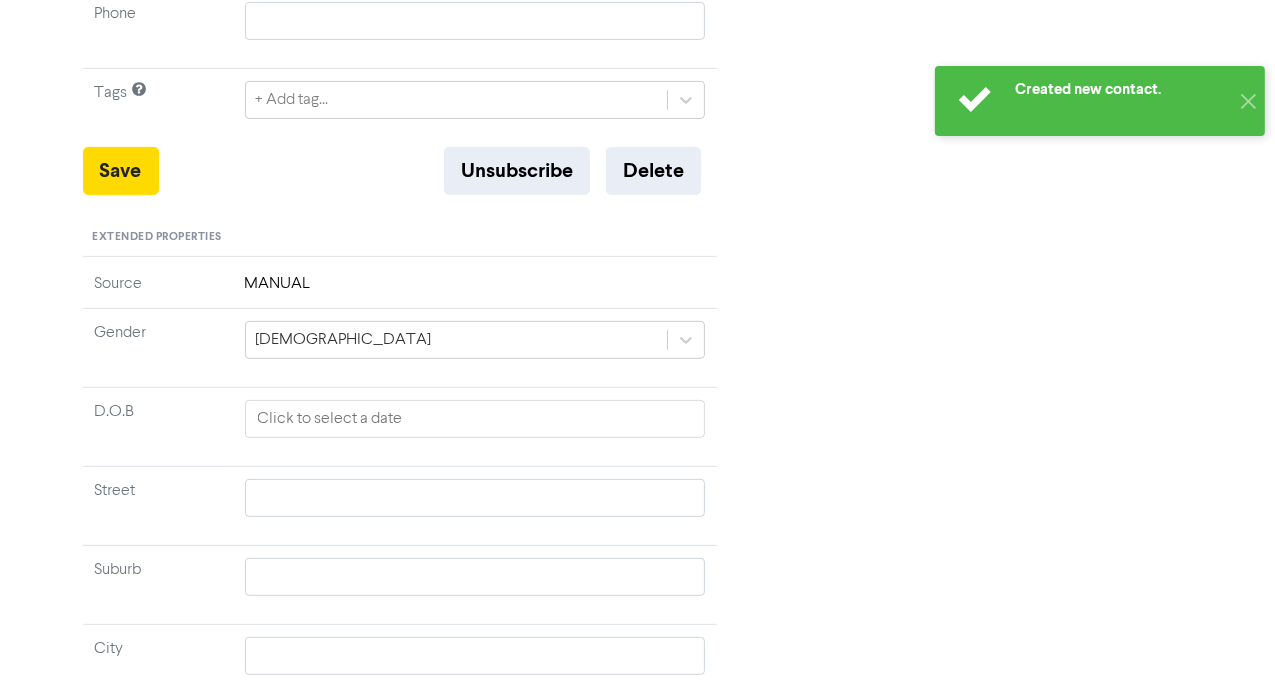 scroll, scrollTop: 844, scrollLeft: 0, axis: vertical 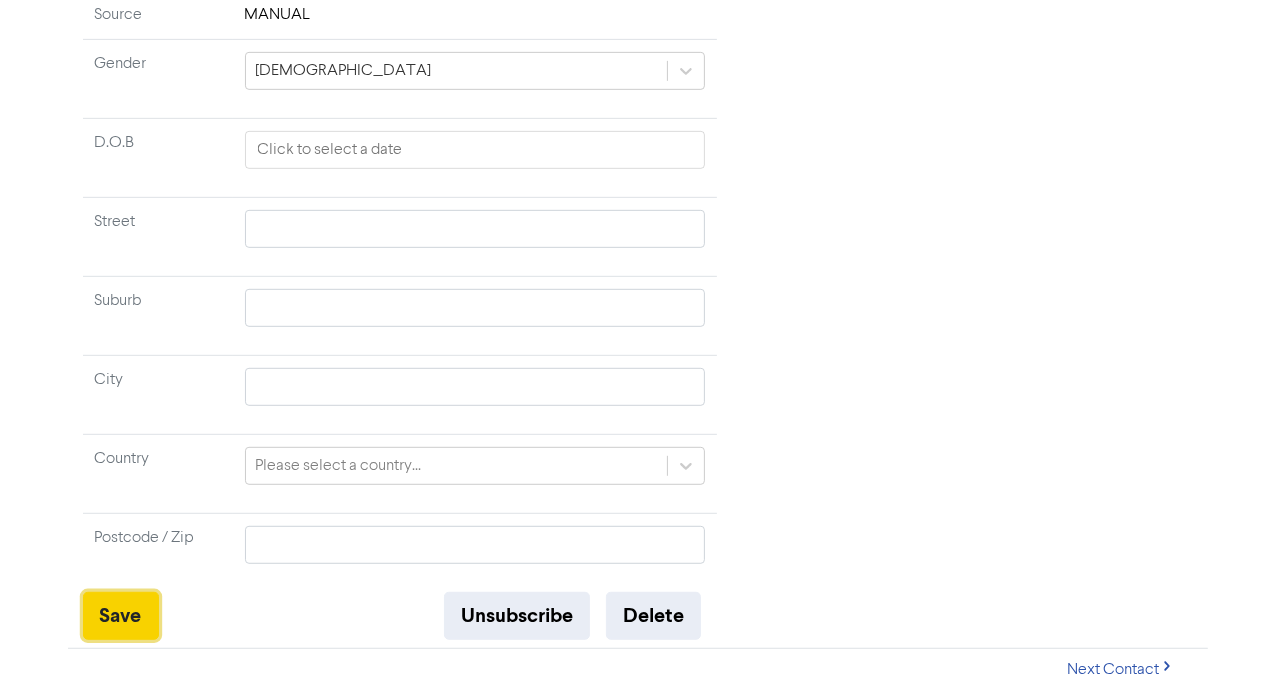 click on "Save" at bounding box center [121, 616] 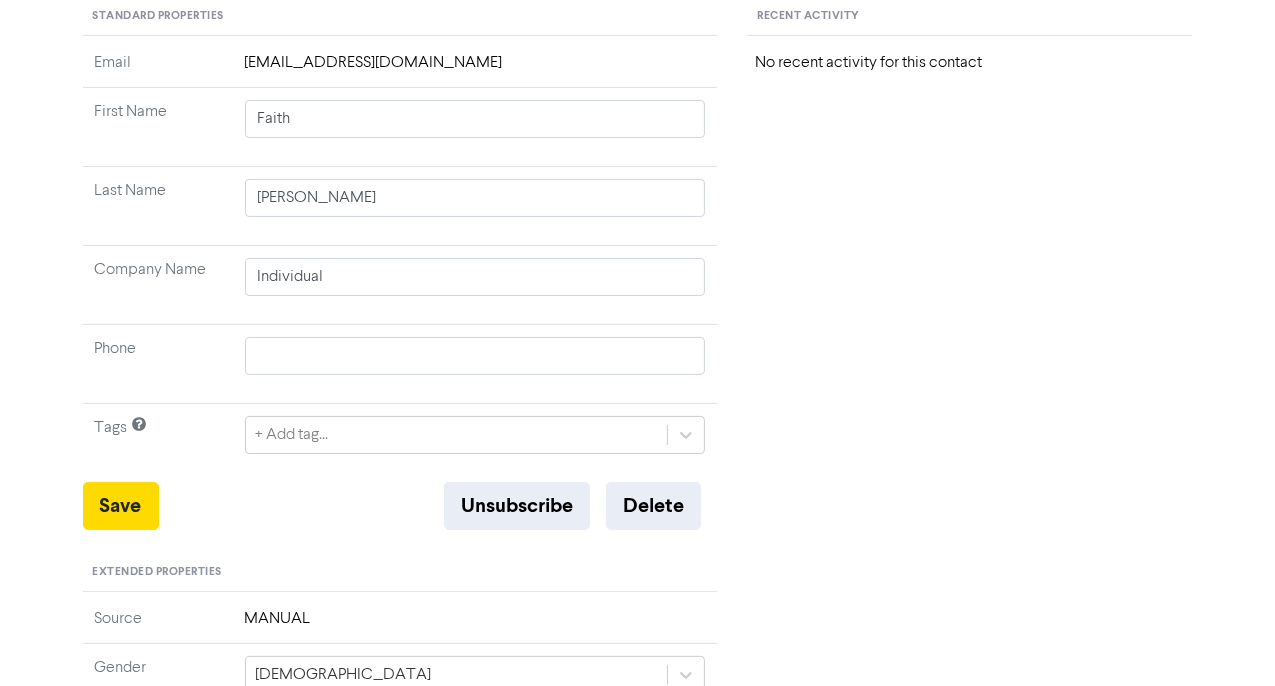 scroll, scrollTop: 0, scrollLeft: 0, axis: both 